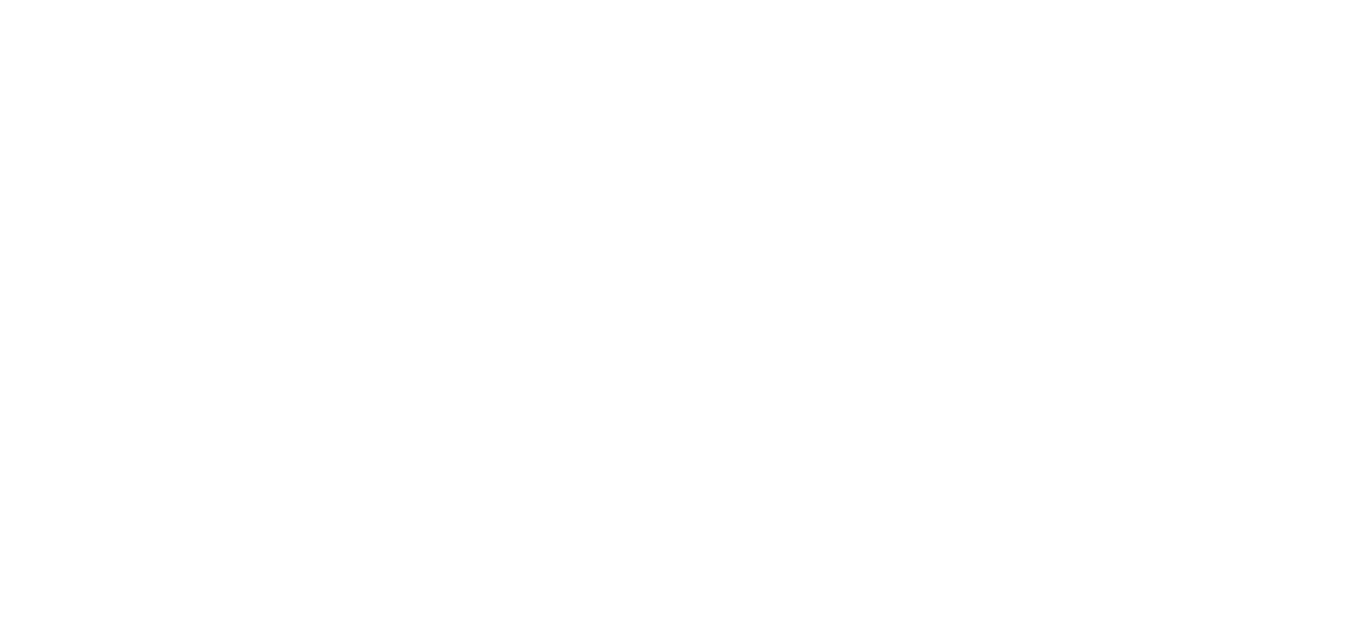 scroll, scrollTop: 0, scrollLeft: 0, axis: both 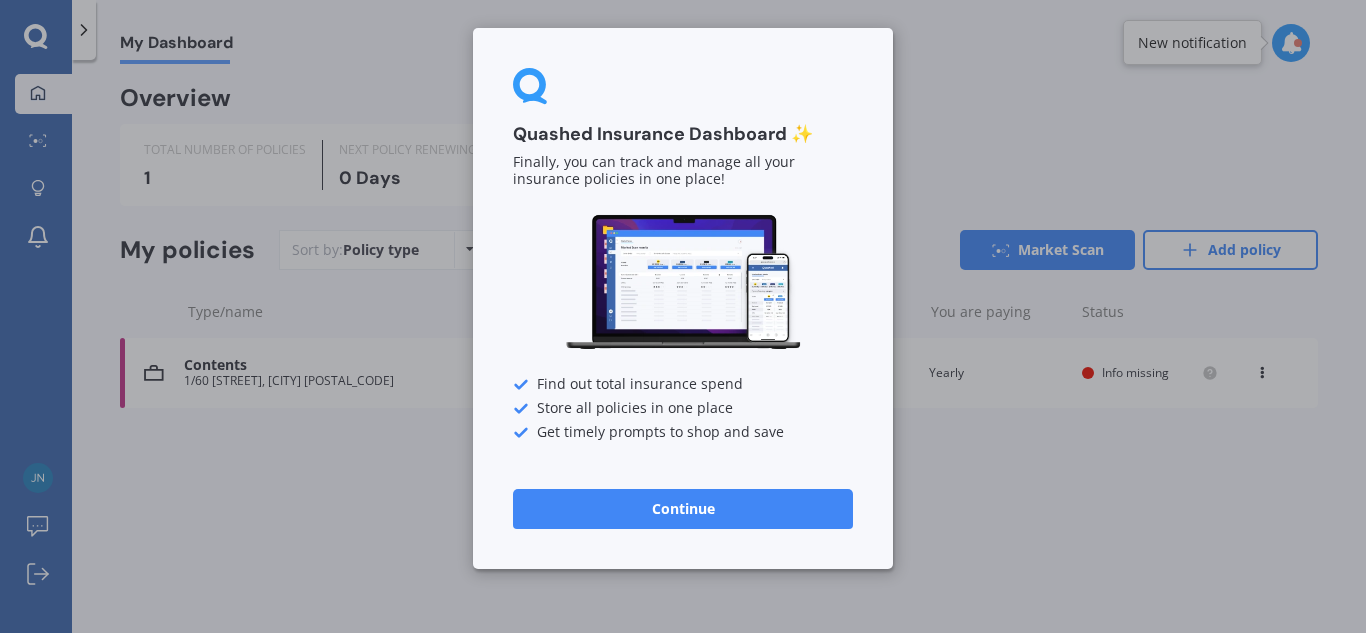 click on "Continue" at bounding box center [683, 509] 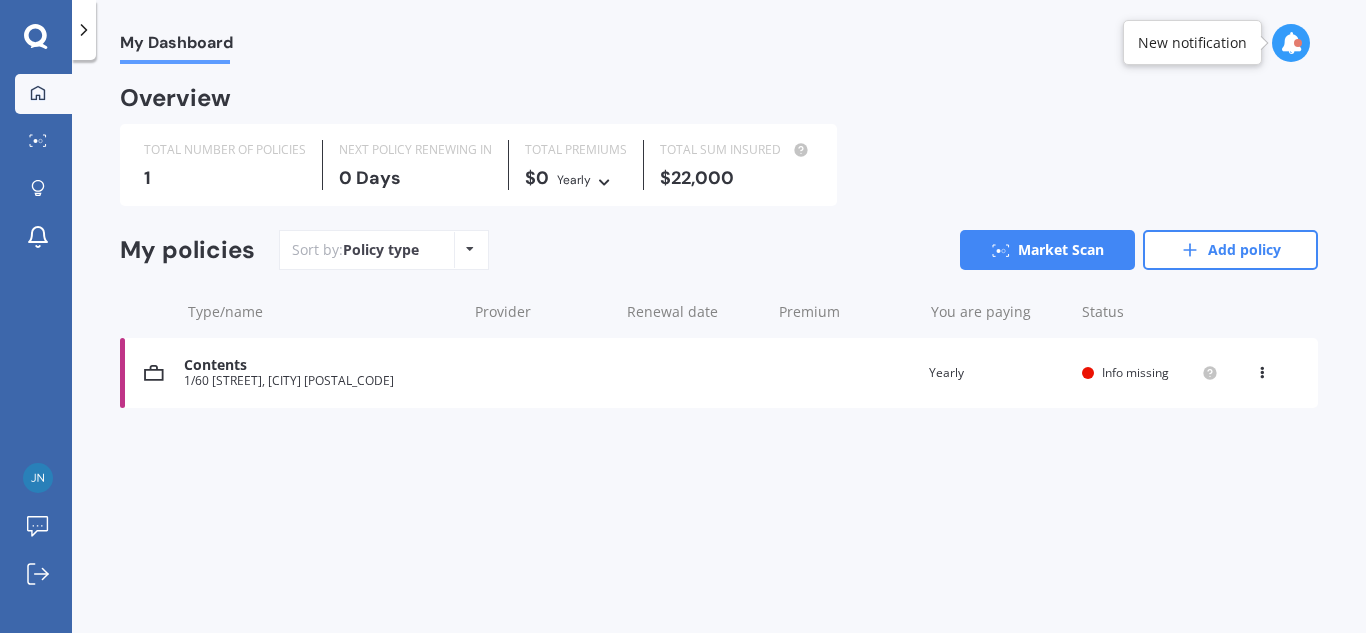 click at bounding box center [470, 249] 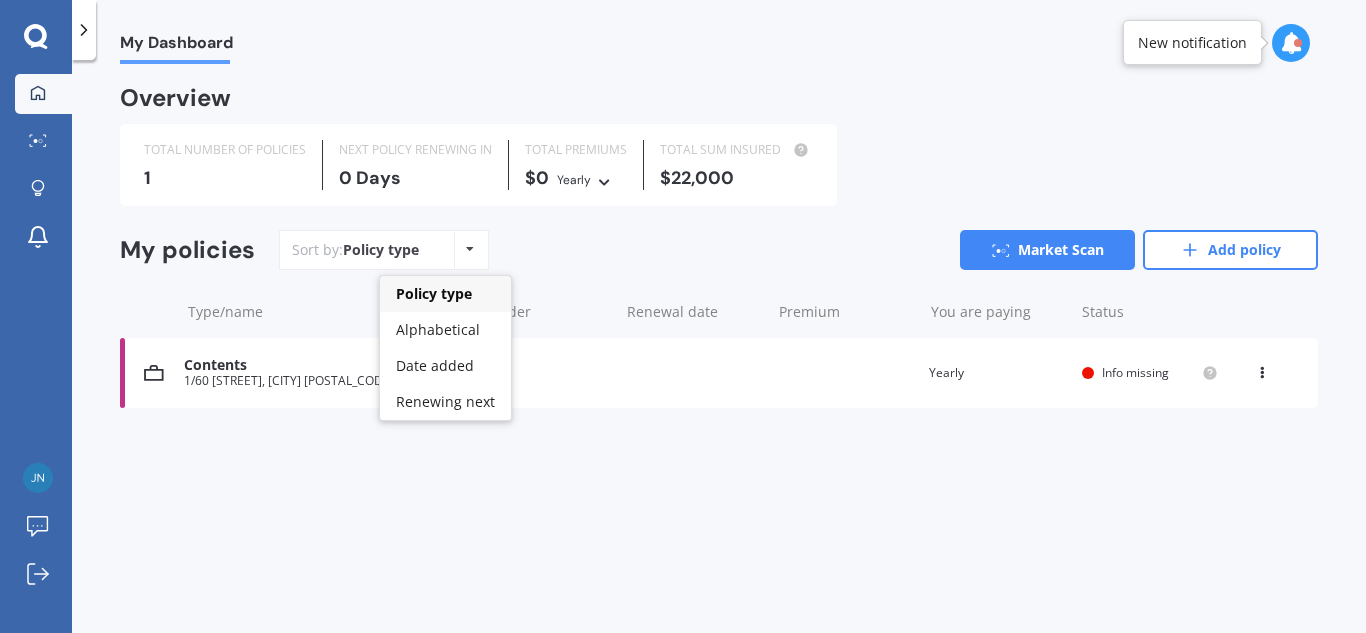 click on "Sort by:  Policy type Policy type Alphabetical Date added Renewing next Market Scan Add policy" at bounding box center (798, 250) 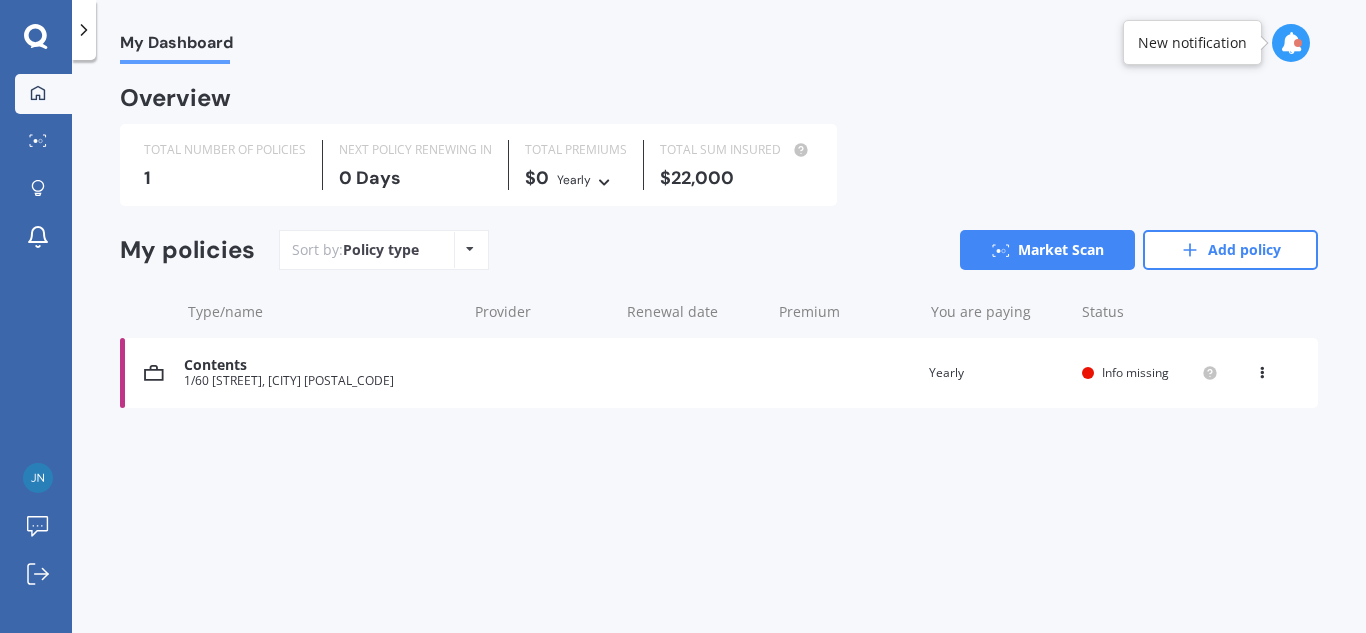 click on "Info missing" at bounding box center [1135, 372] 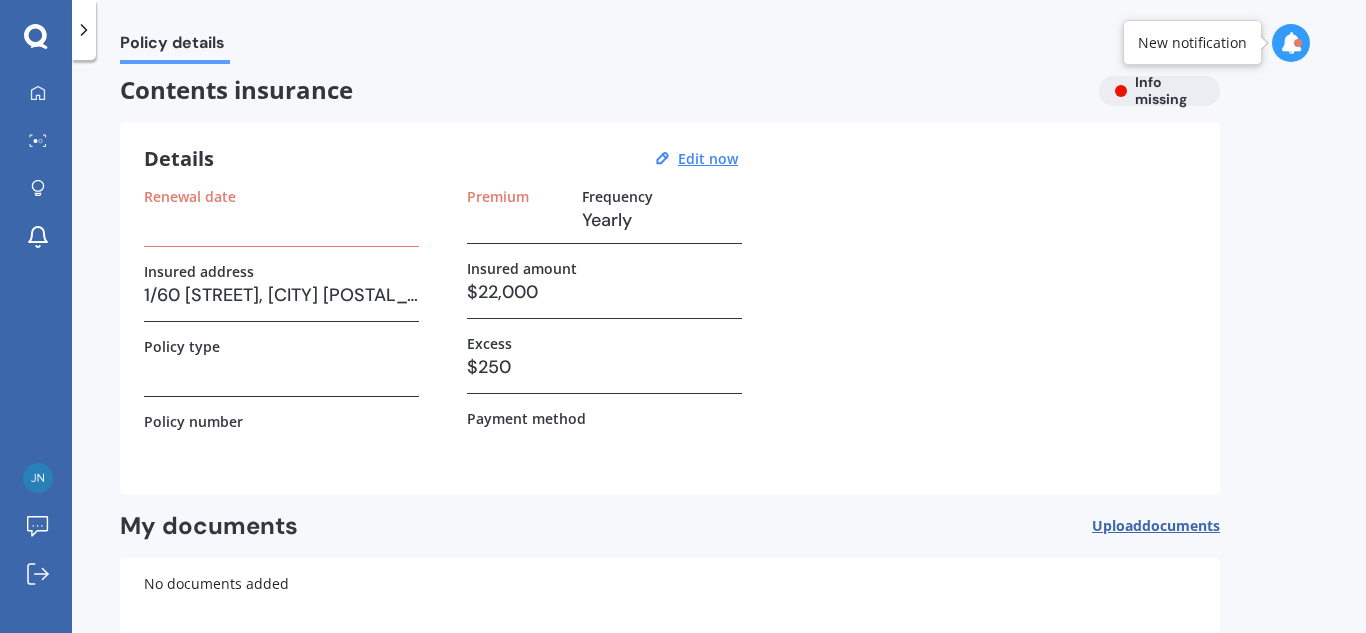 scroll, scrollTop: 0, scrollLeft: 0, axis: both 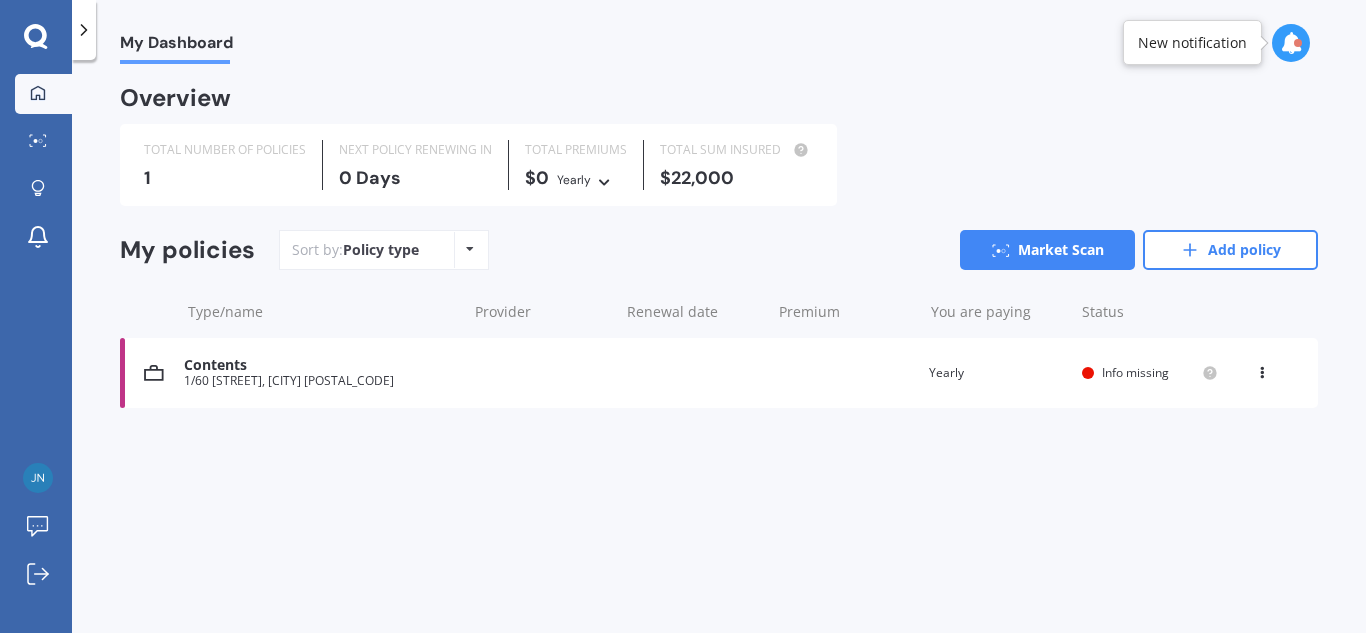 click at bounding box center [1262, 369] 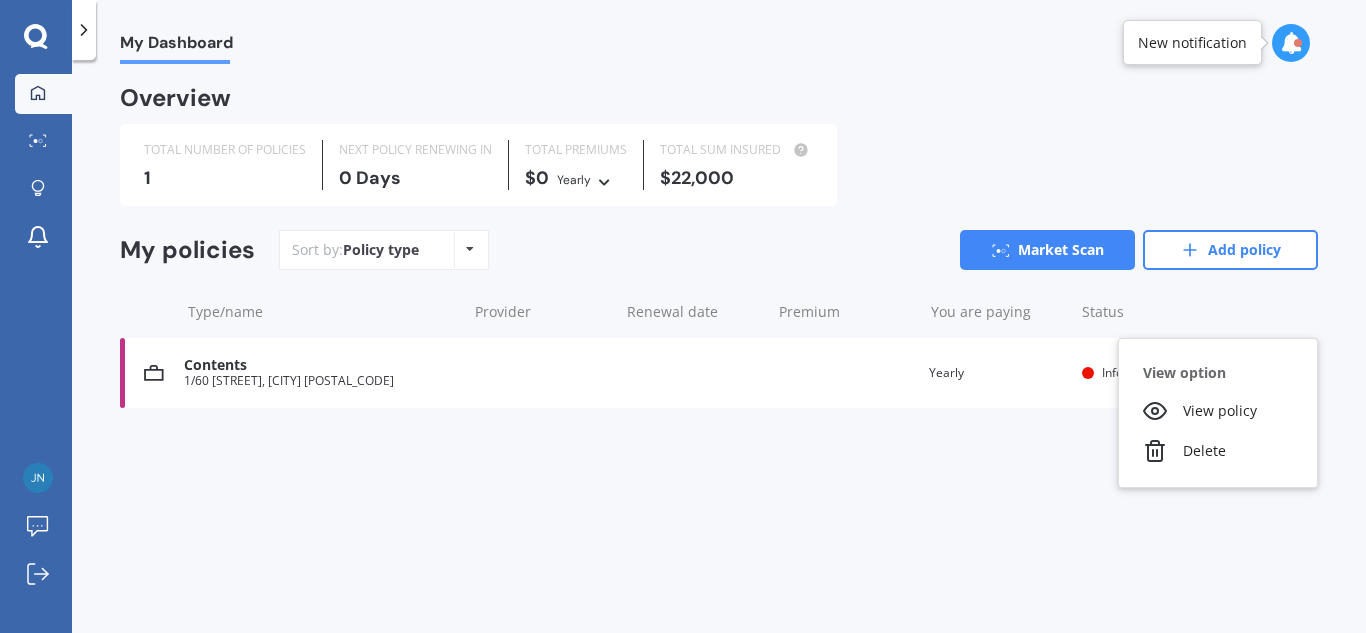 click on "Sort by:  Policy type Policy type Alphabetical Date added Renewing next Market Scan Add policy" at bounding box center [798, 250] 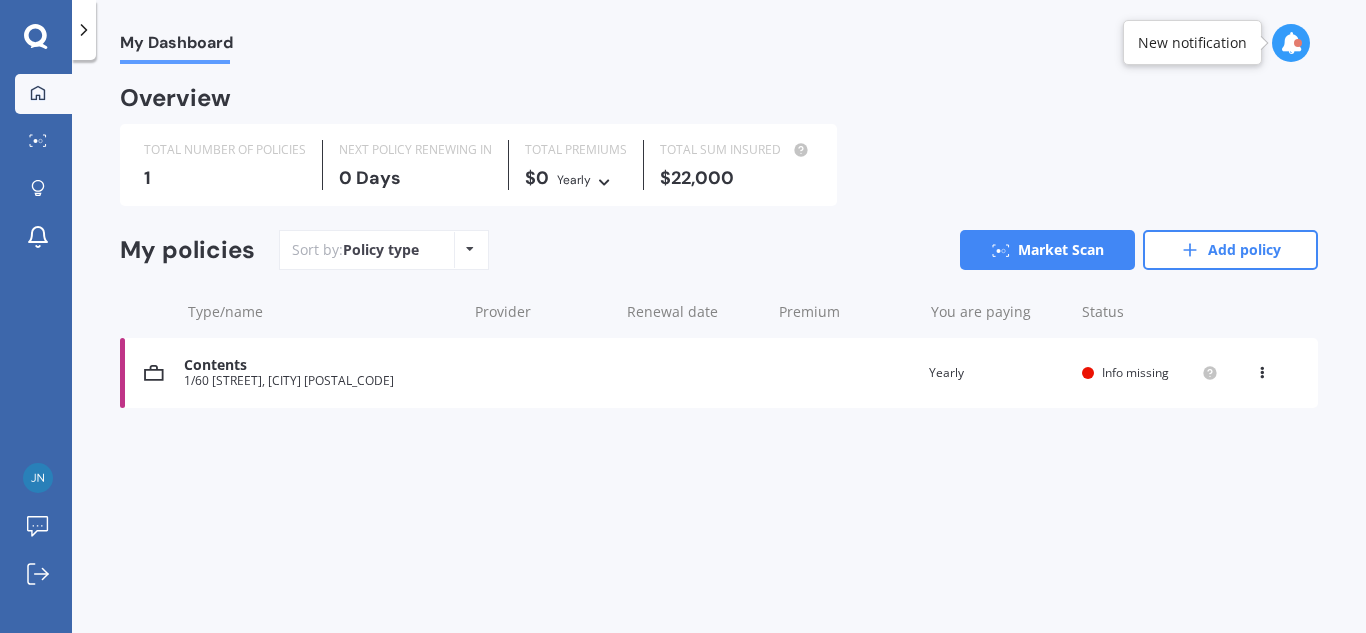 click 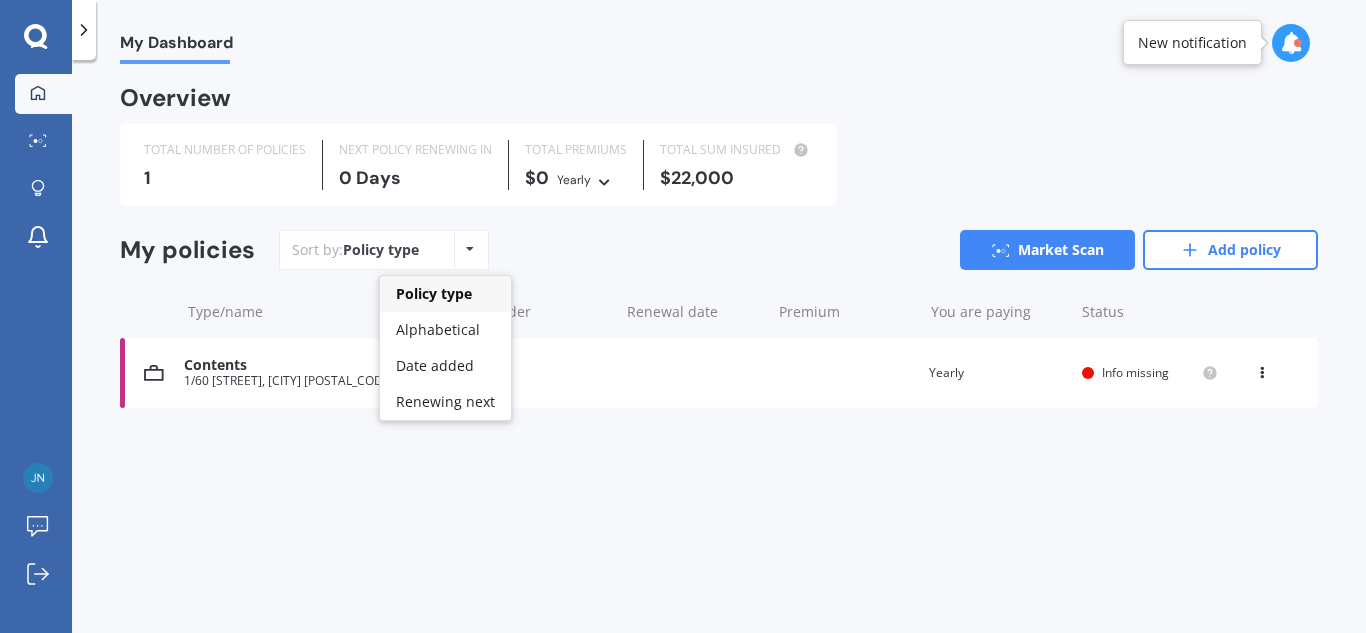 click at bounding box center (470, 249) 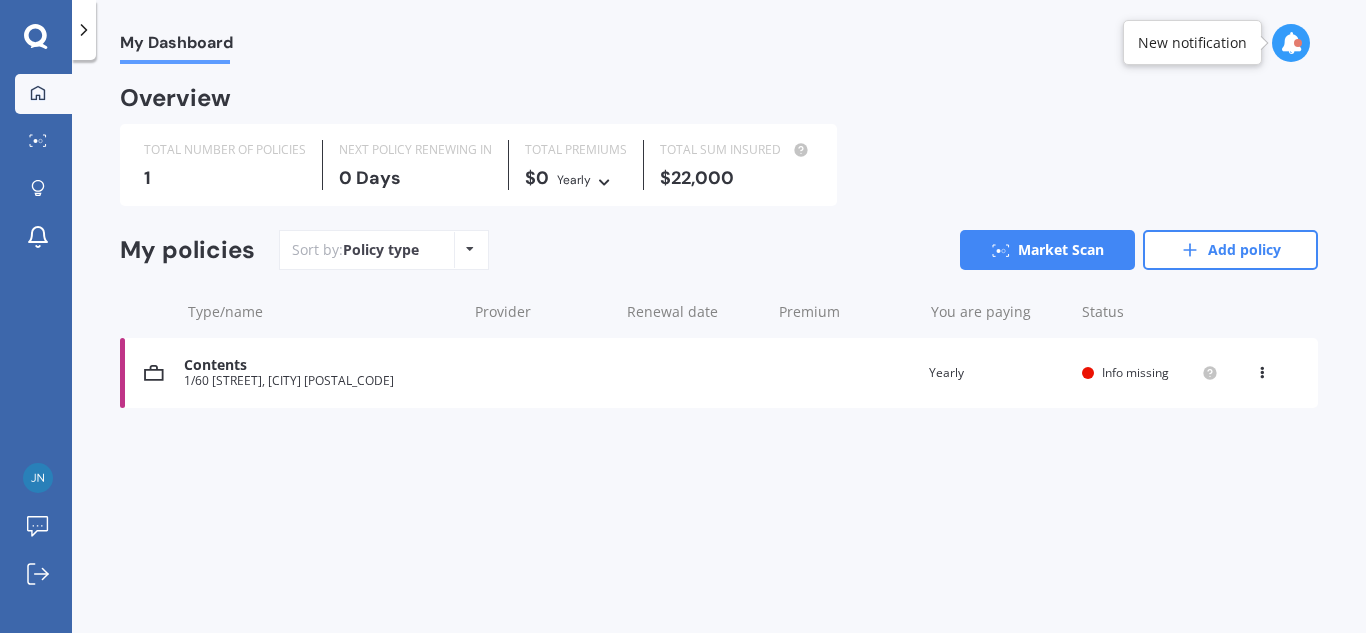 click 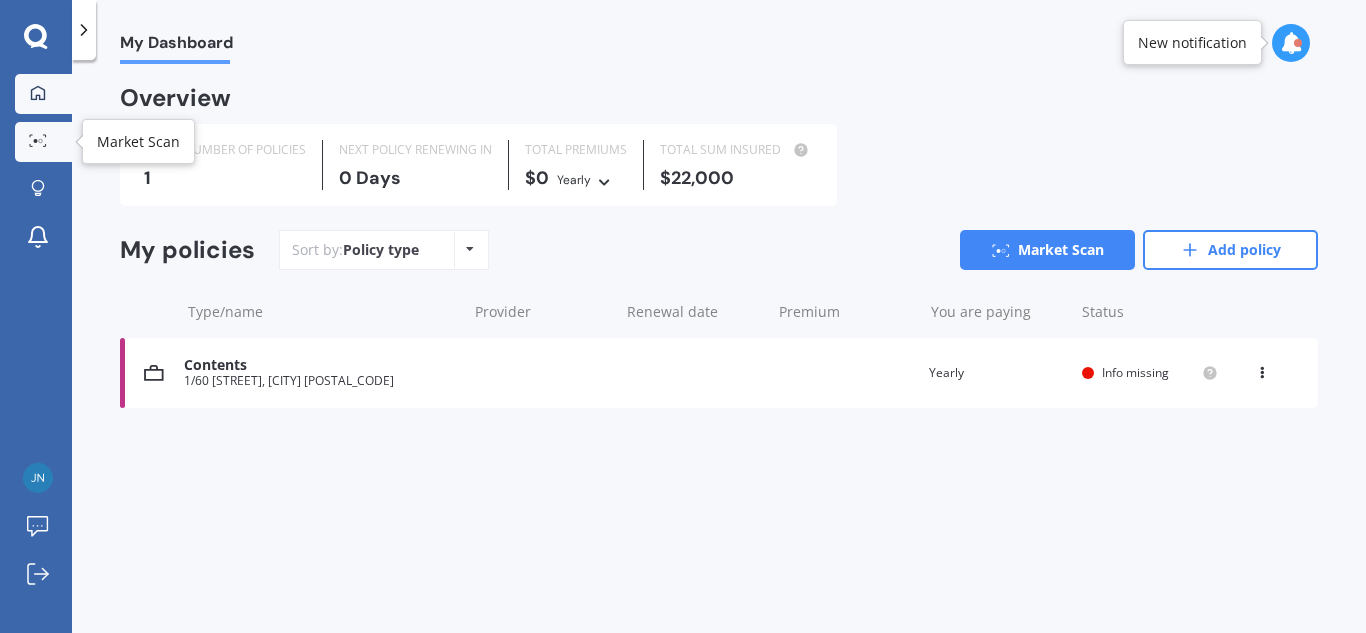click 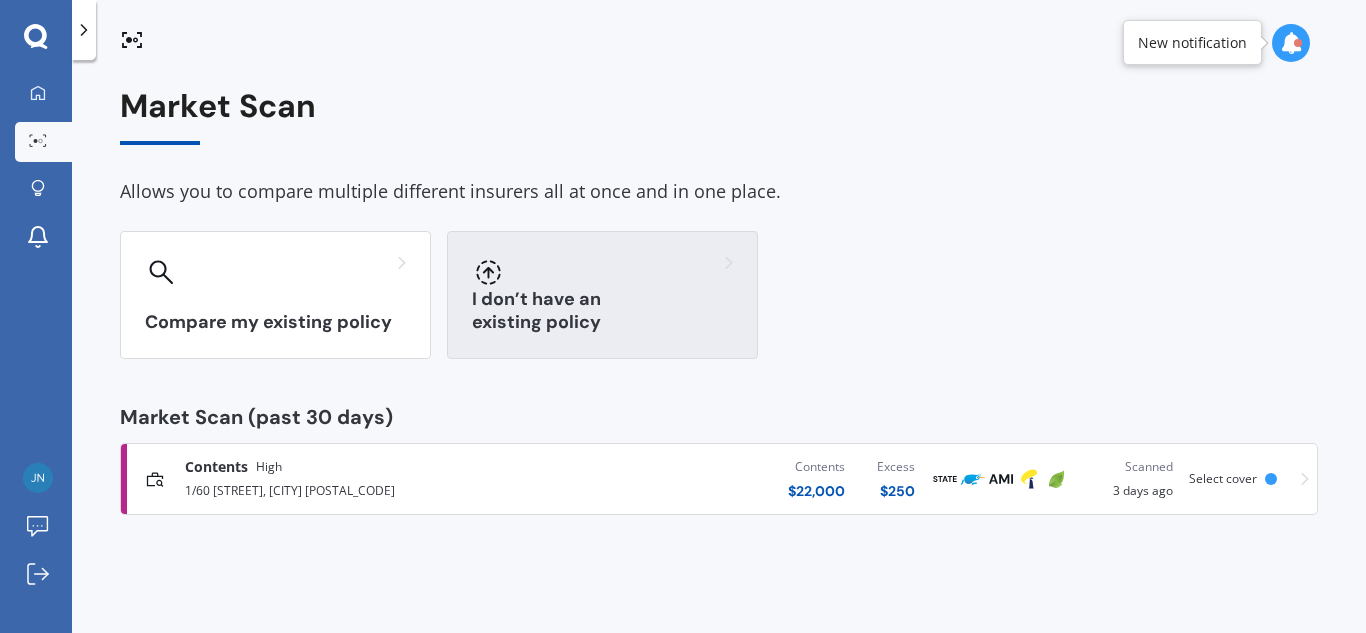 click at bounding box center (602, 272) 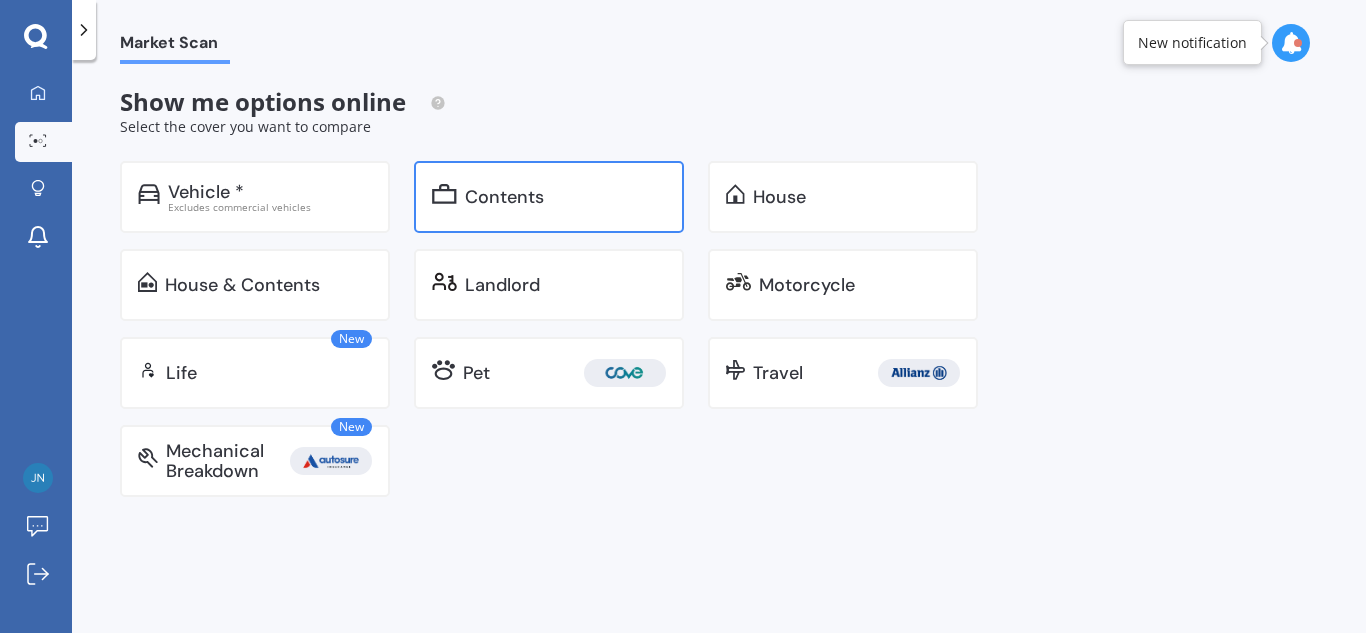 click on "Contents" at bounding box center (565, 197) 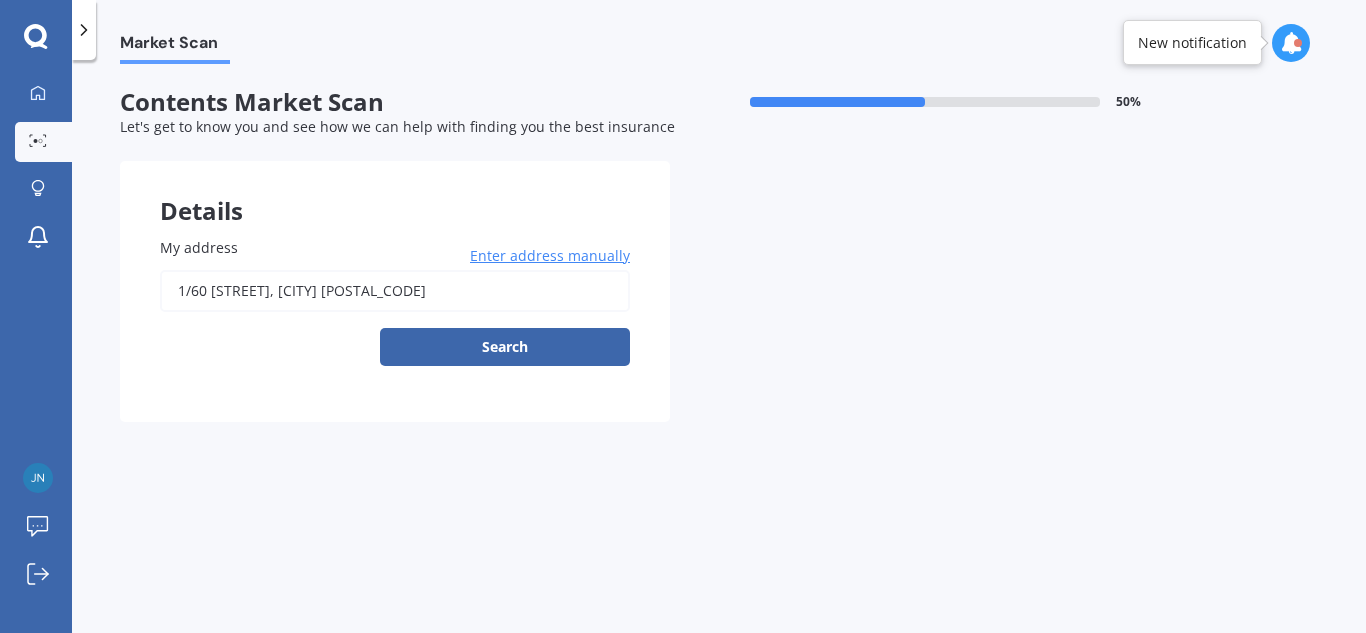 click on "1/60 [STREET], [CITY] [POSTAL_CODE]" at bounding box center (395, 291) 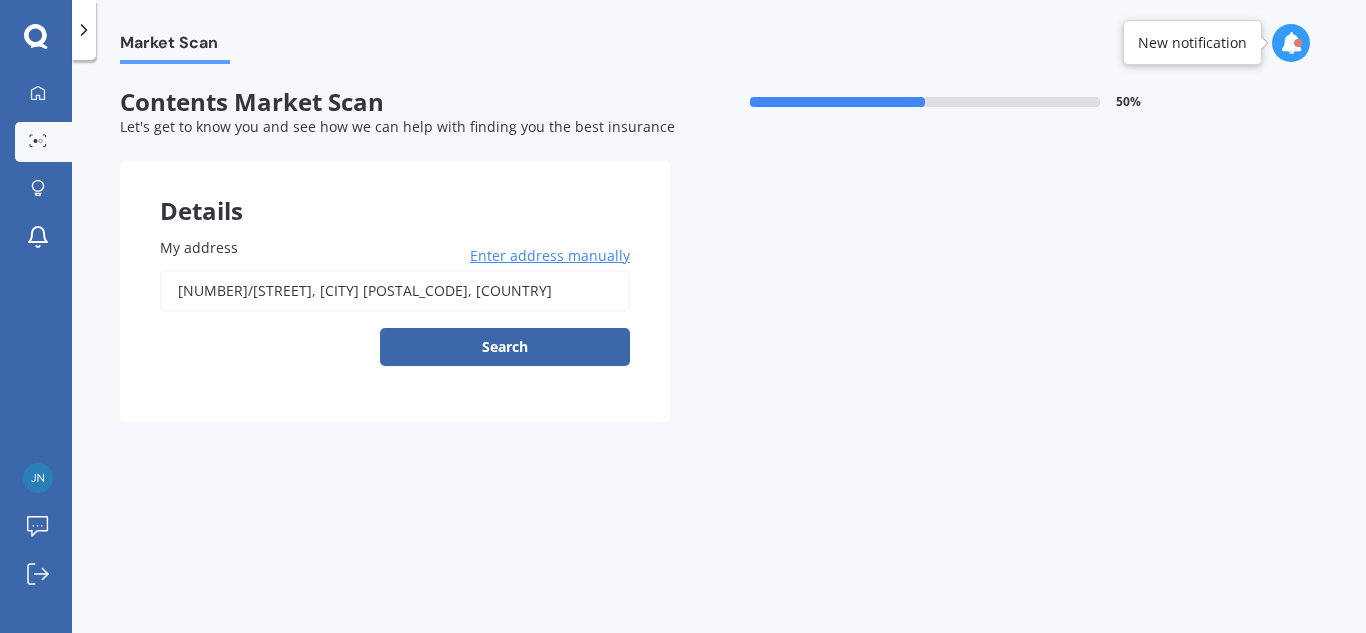 type on "1/60 [STREET], [CITY] [POSTAL_CODE]" 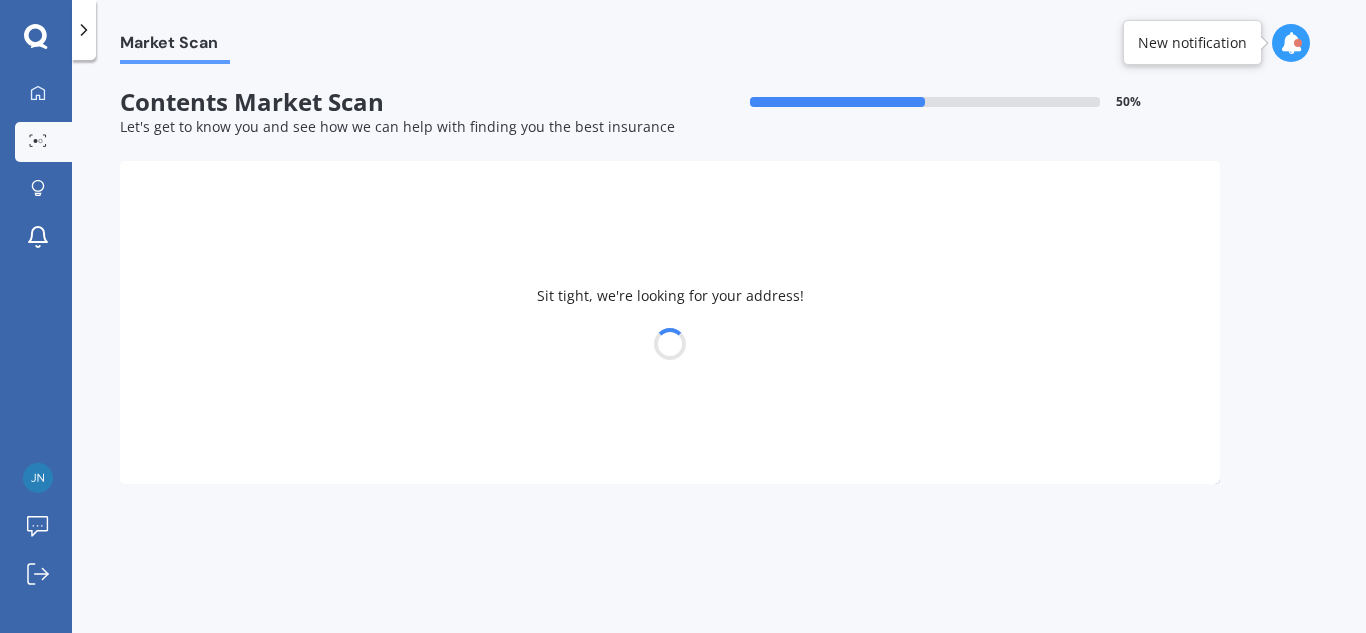 select on "21" 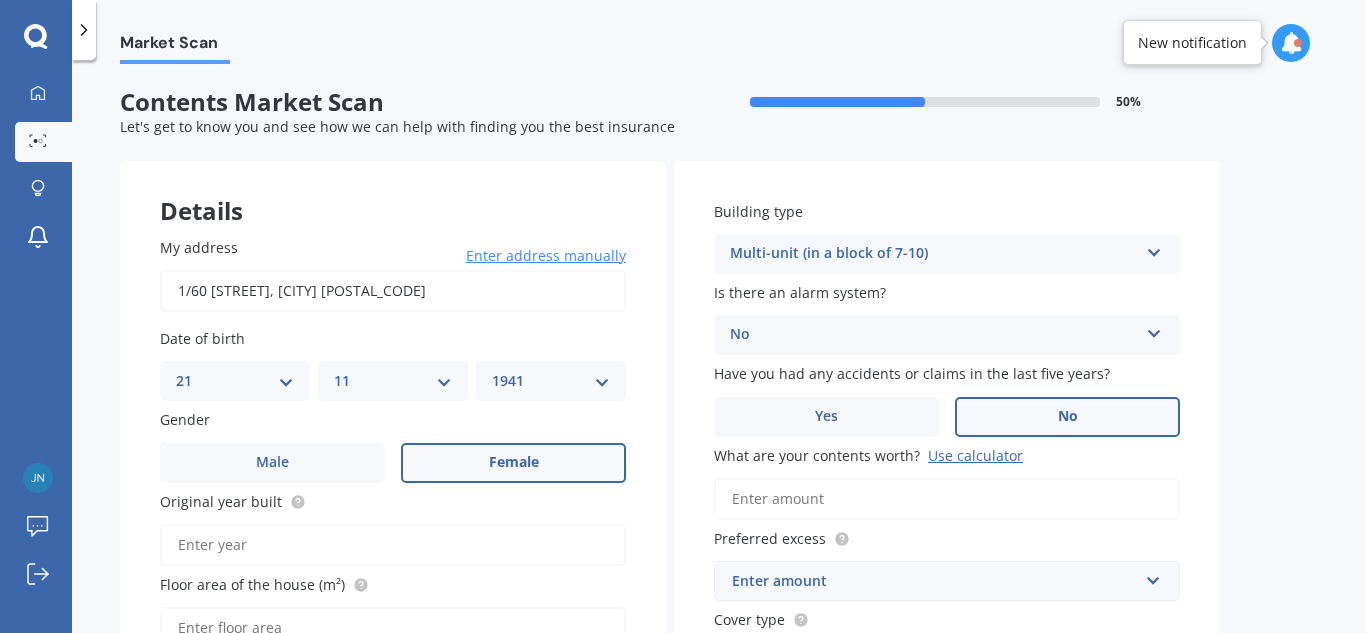 click on "DD 01 02 03 04 05 06 07 08 09 10 11 12 13 14 15 16 17 18 19 20 21 22 23 24 25 26 27 28 29 30 31" at bounding box center [235, 381] 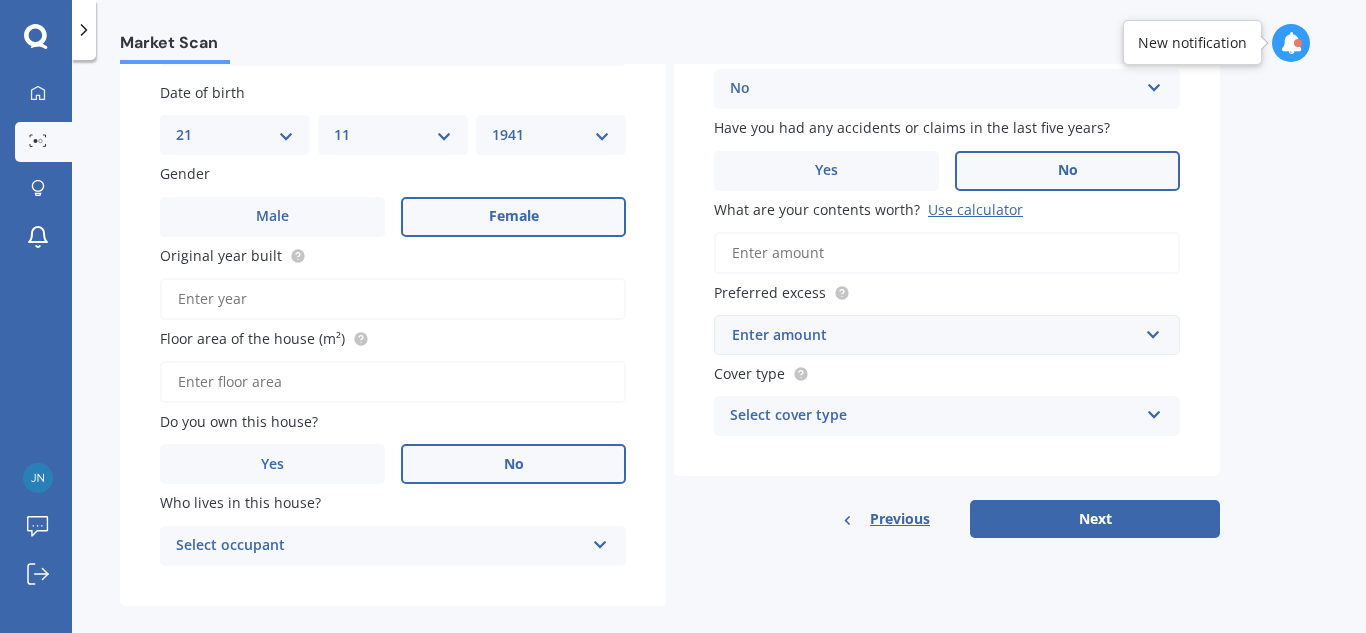scroll, scrollTop: 270, scrollLeft: 0, axis: vertical 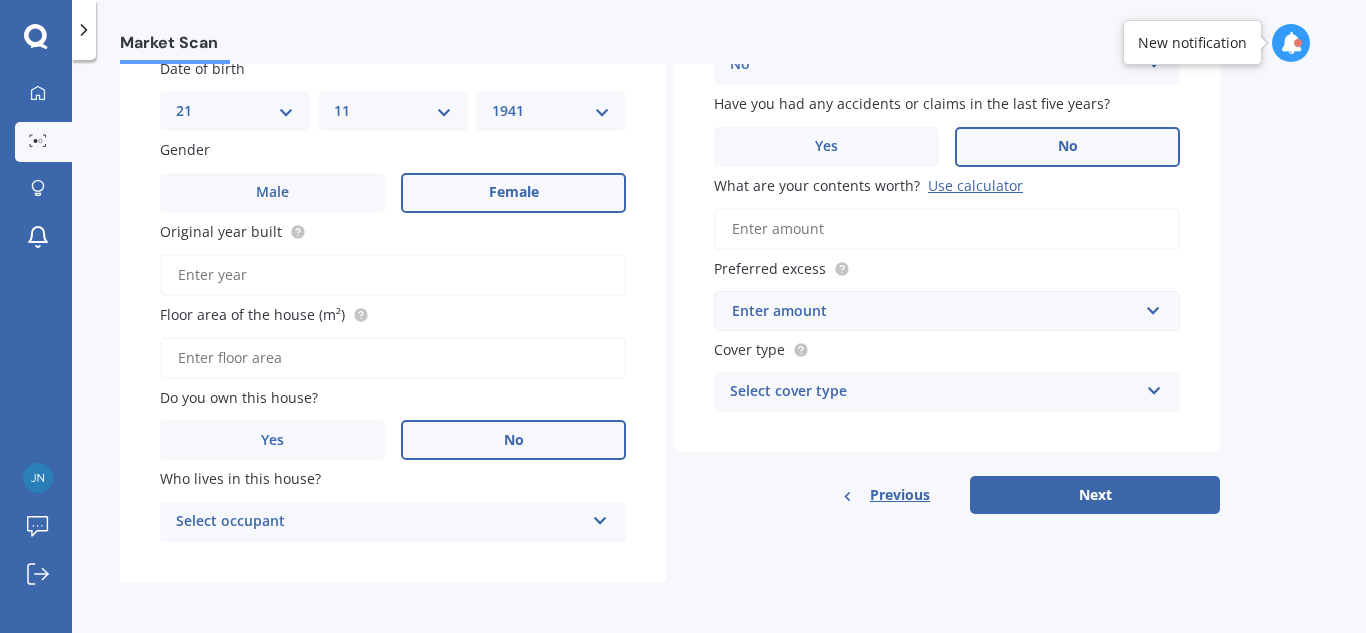 click at bounding box center (600, 517) 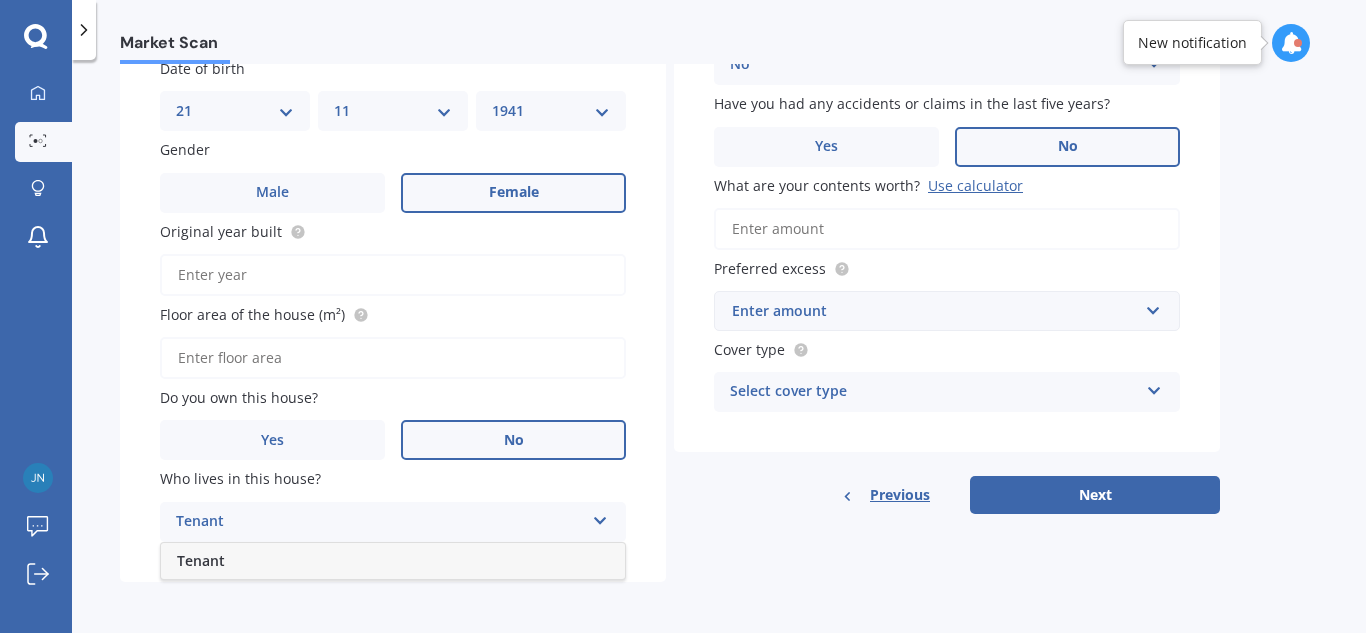click on "Tenant" at bounding box center (380, 522) 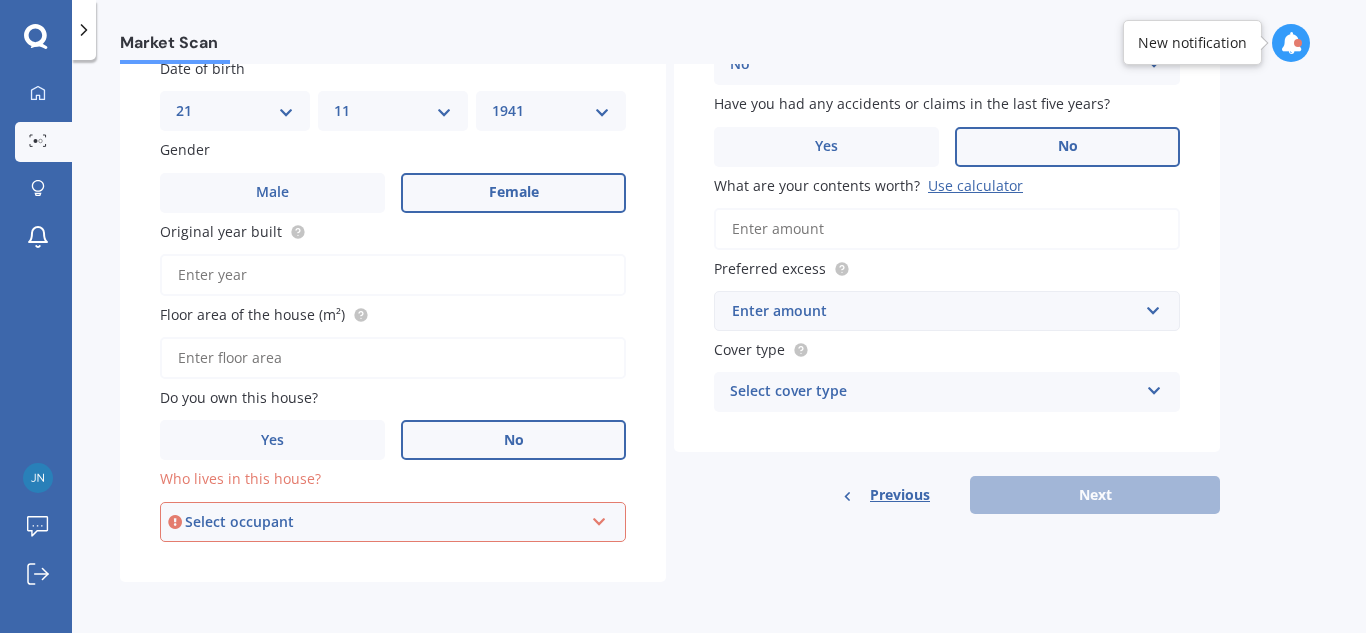 click on "Select occupant" at bounding box center (384, 522) 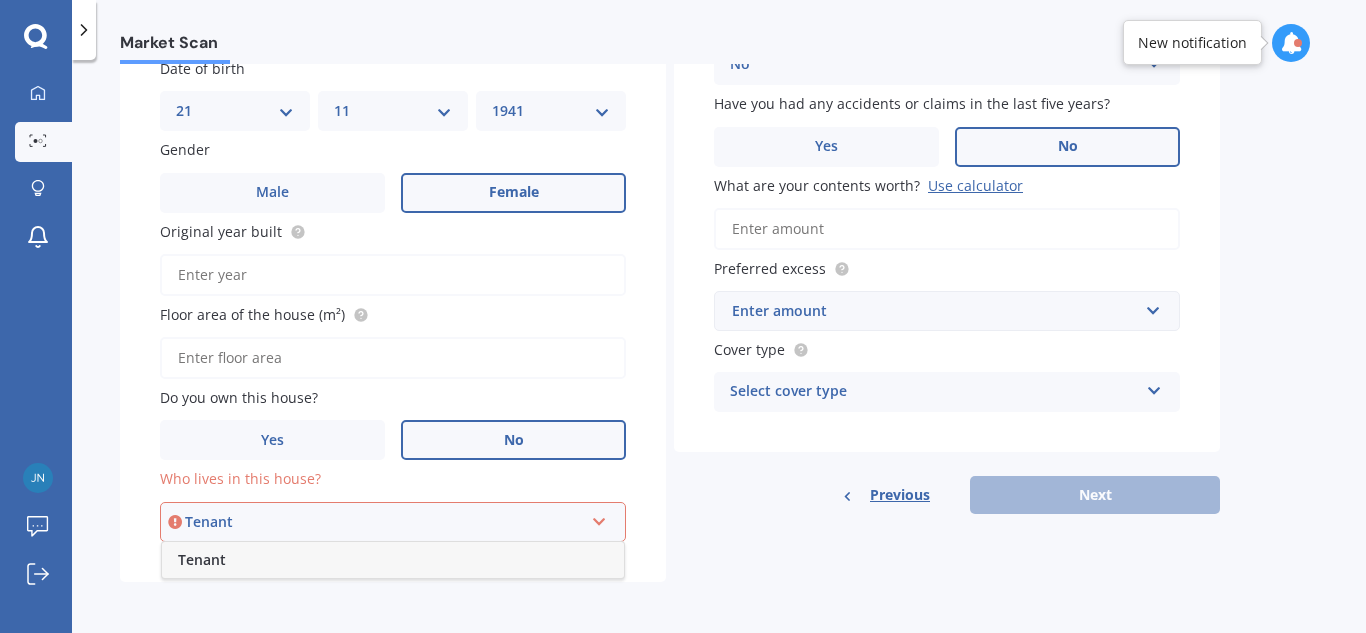 click on "Tenant" at bounding box center (393, 560) 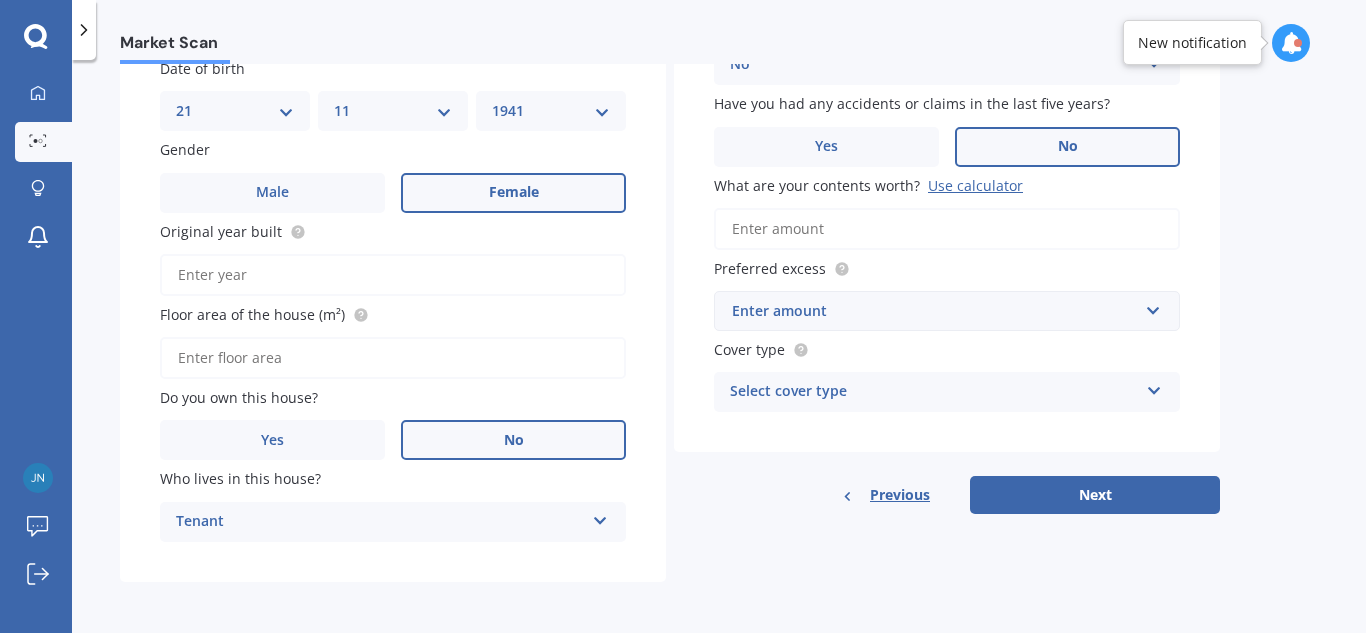 click on "Floor area of the house (m²)" at bounding box center [393, 358] 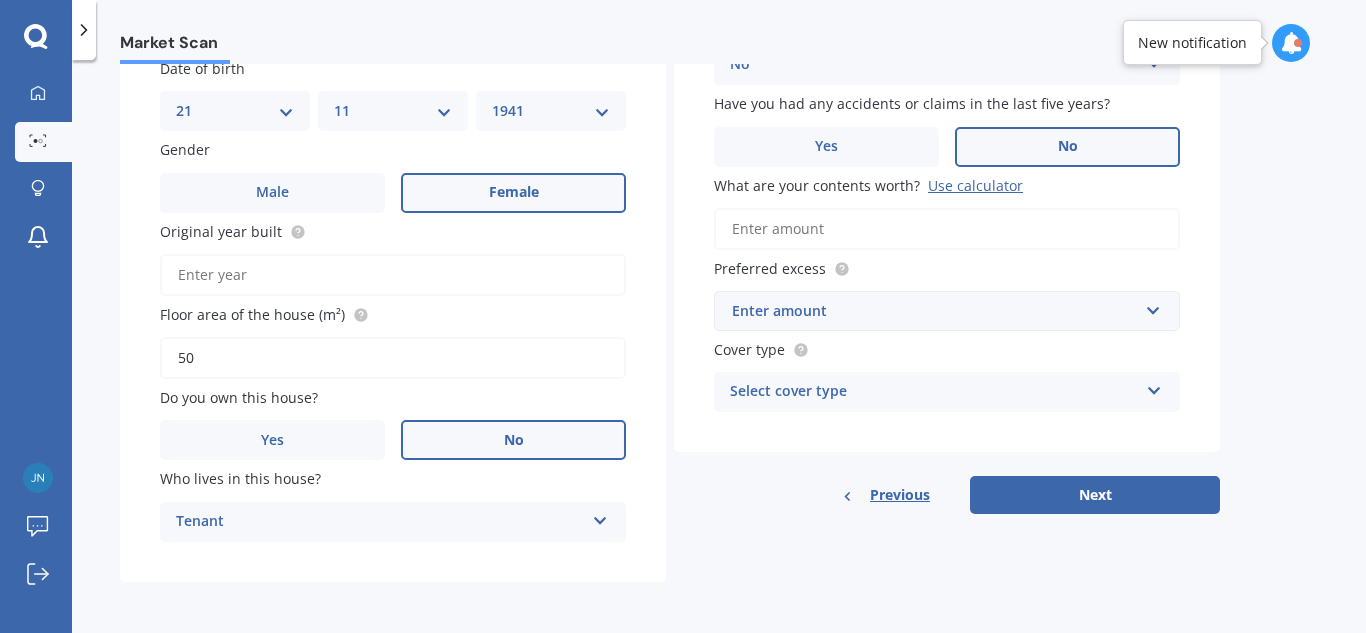 type on "50" 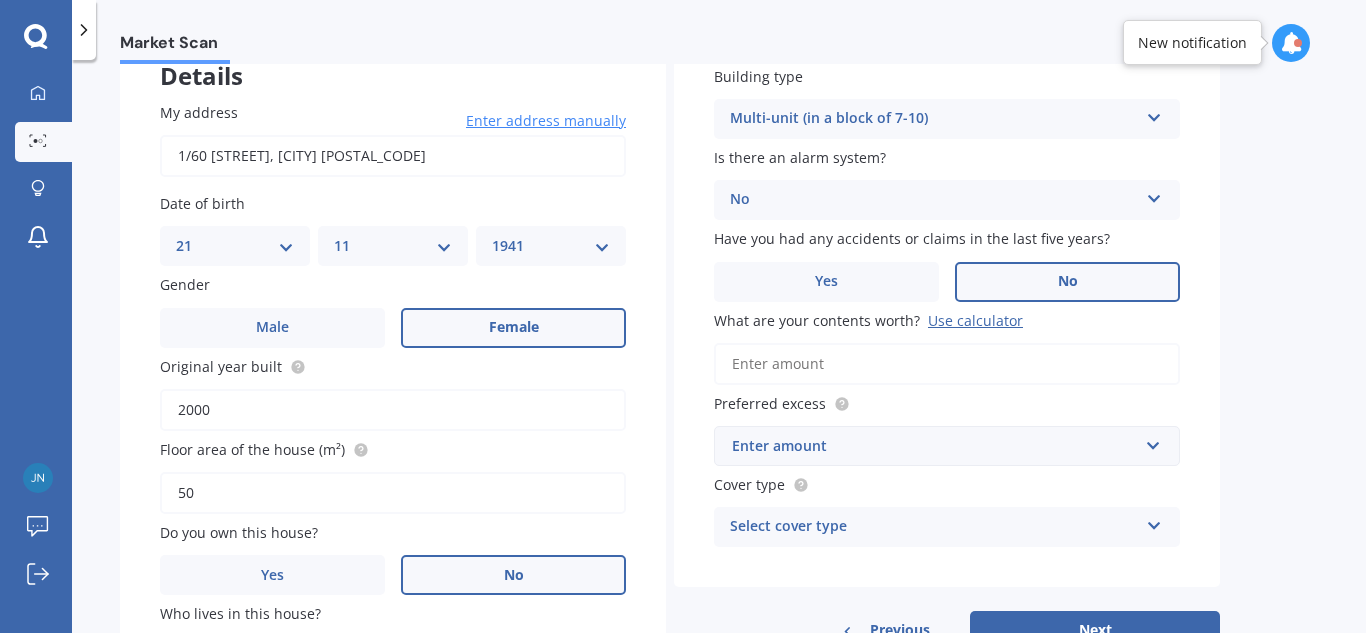 scroll, scrollTop: 170, scrollLeft: 0, axis: vertical 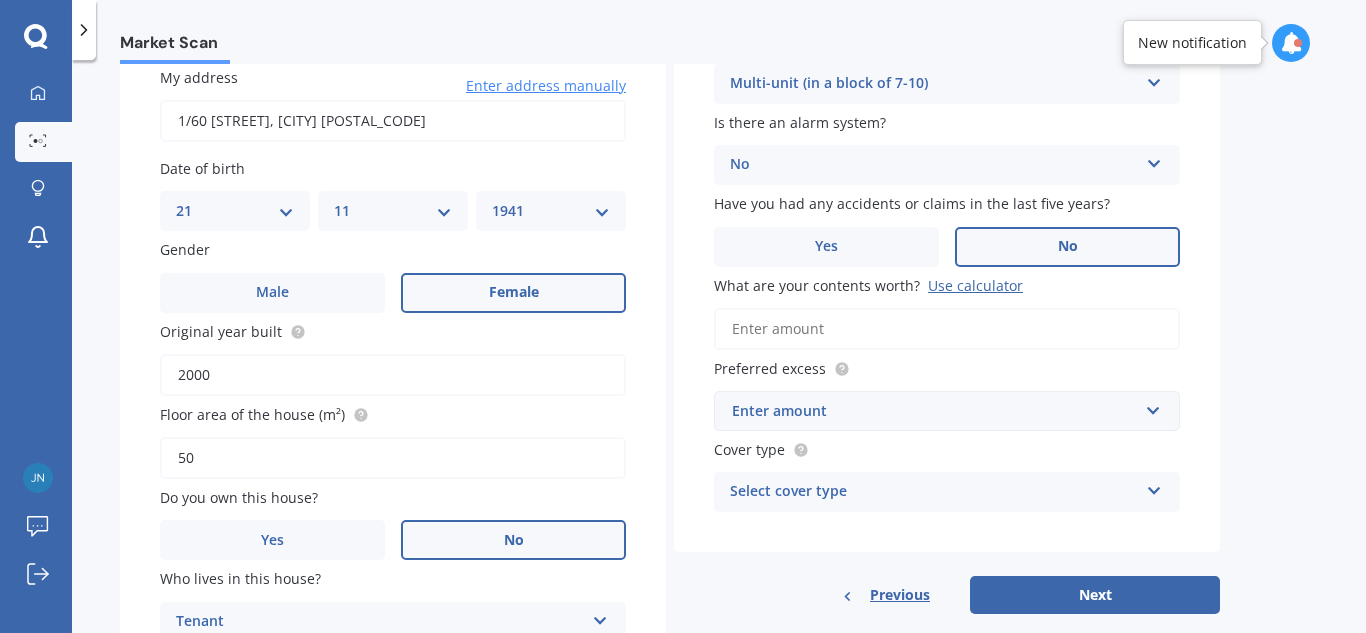 type on "2000" 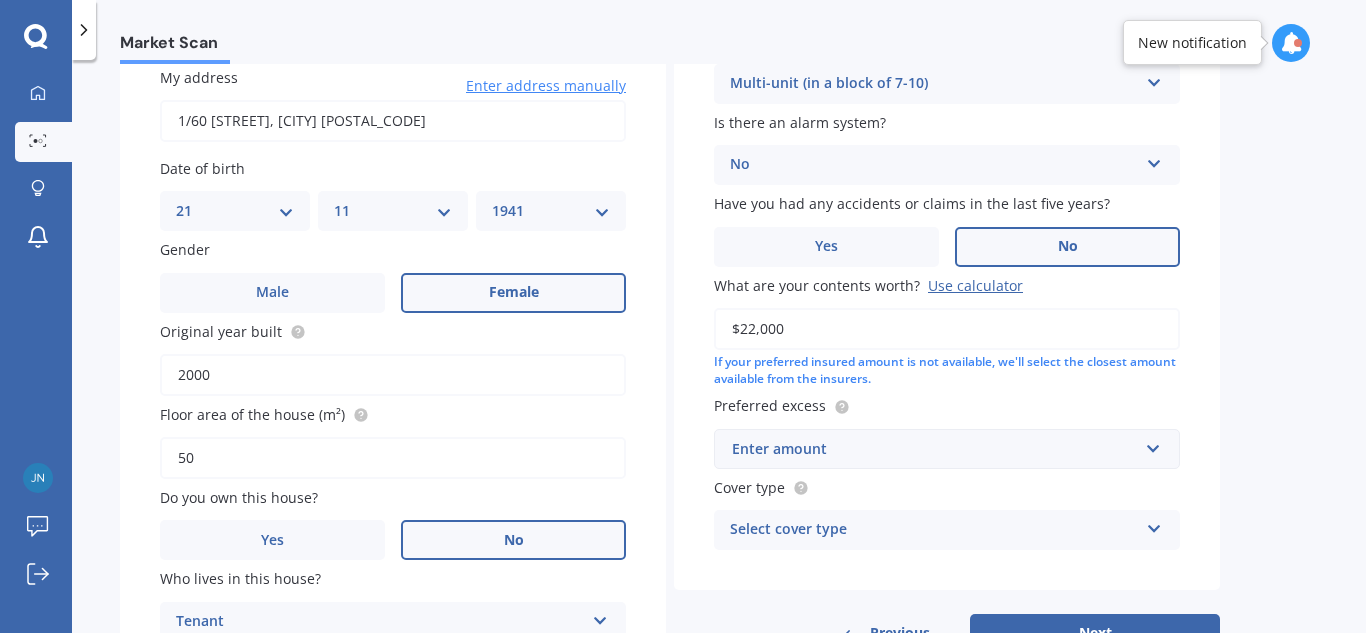 type on "$22,000" 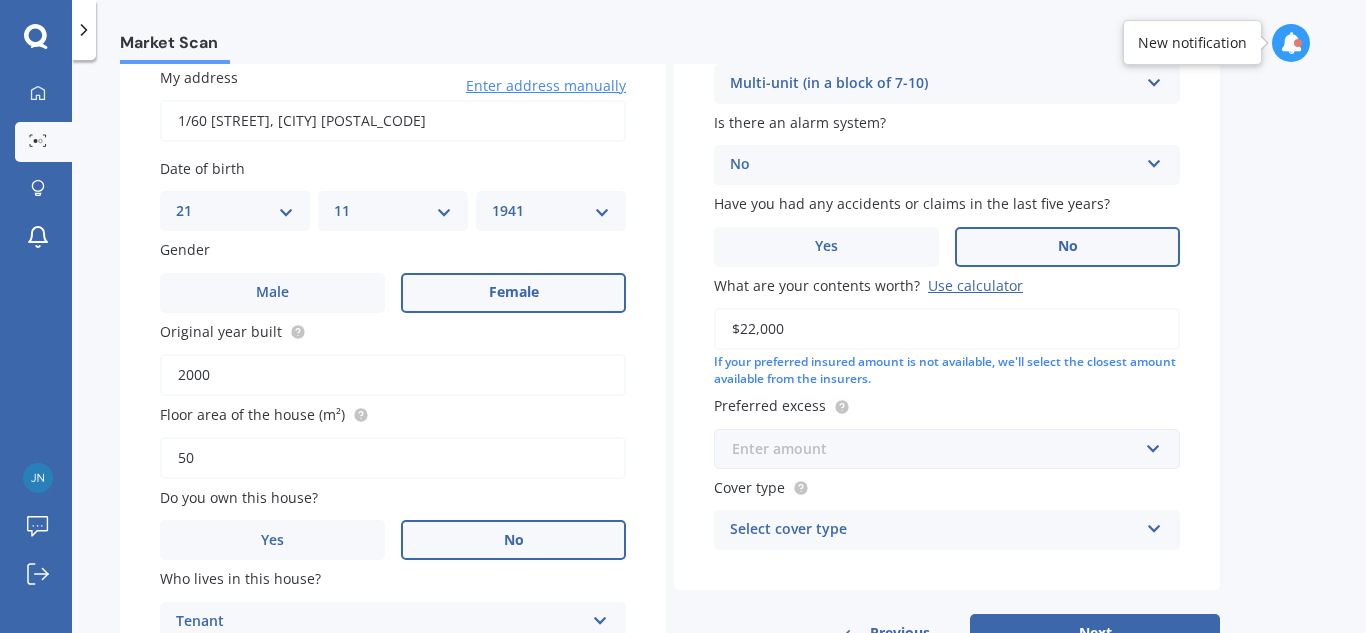 click at bounding box center (940, 449) 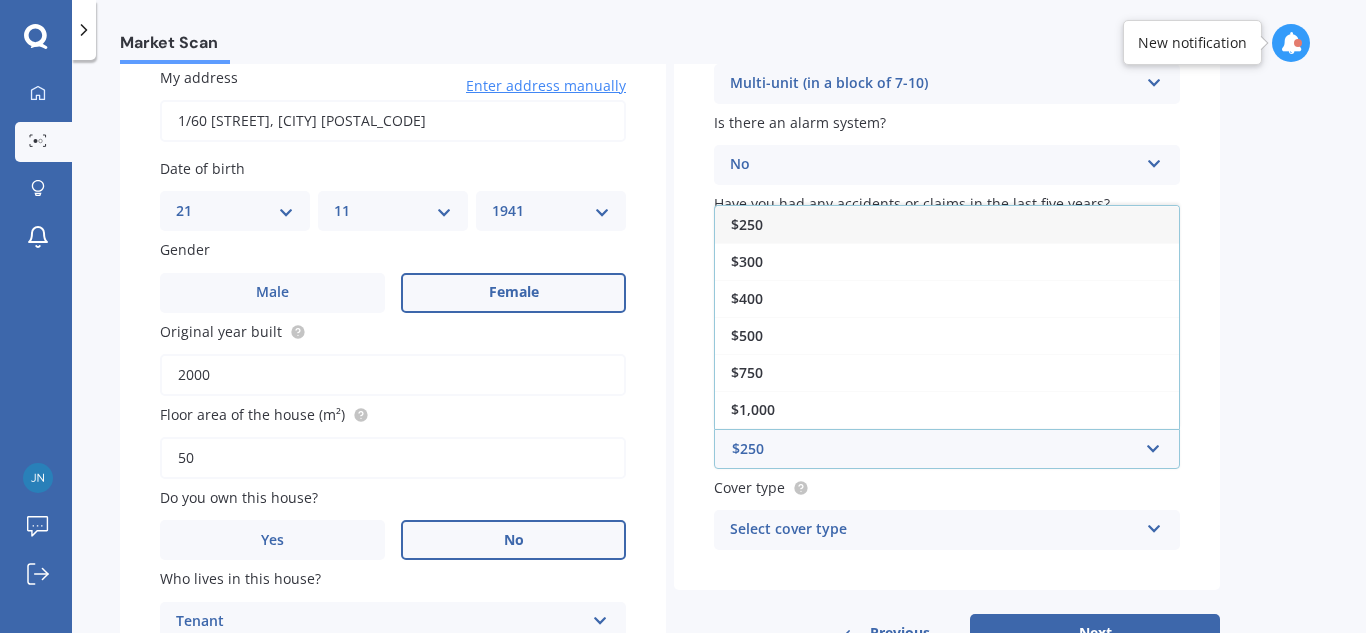 click on "$250" at bounding box center [947, 224] 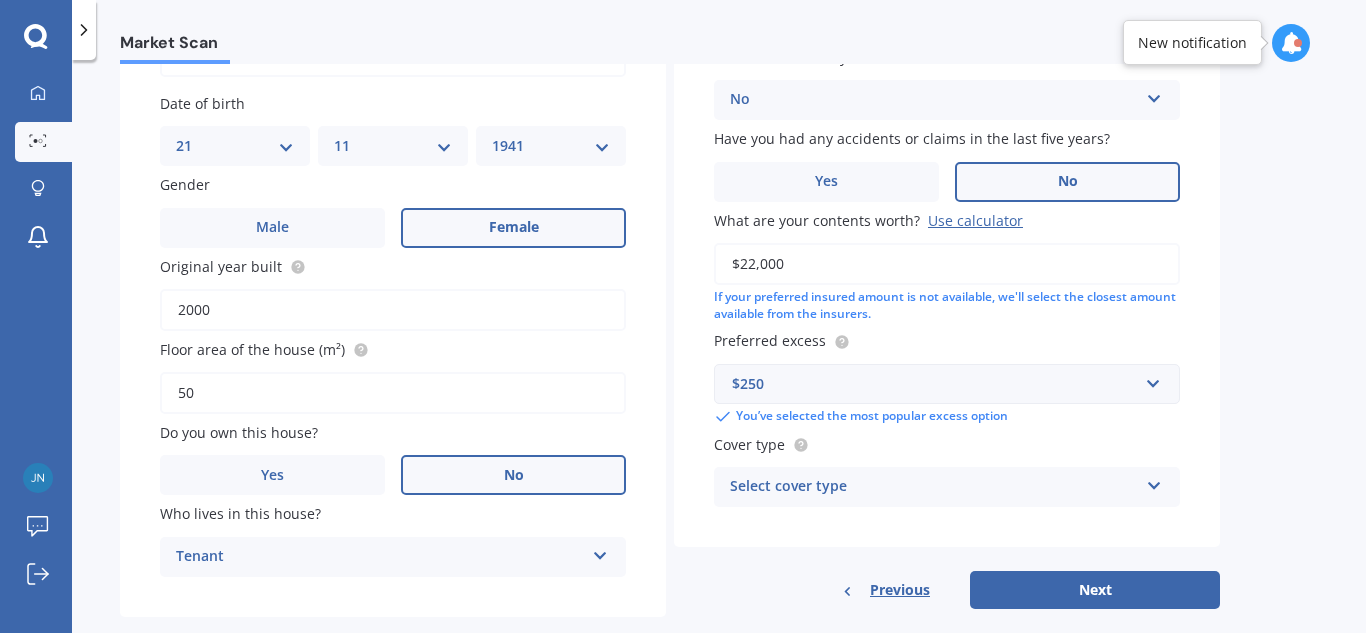 scroll, scrollTop: 270, scrollLeft: 0, axis: vertical 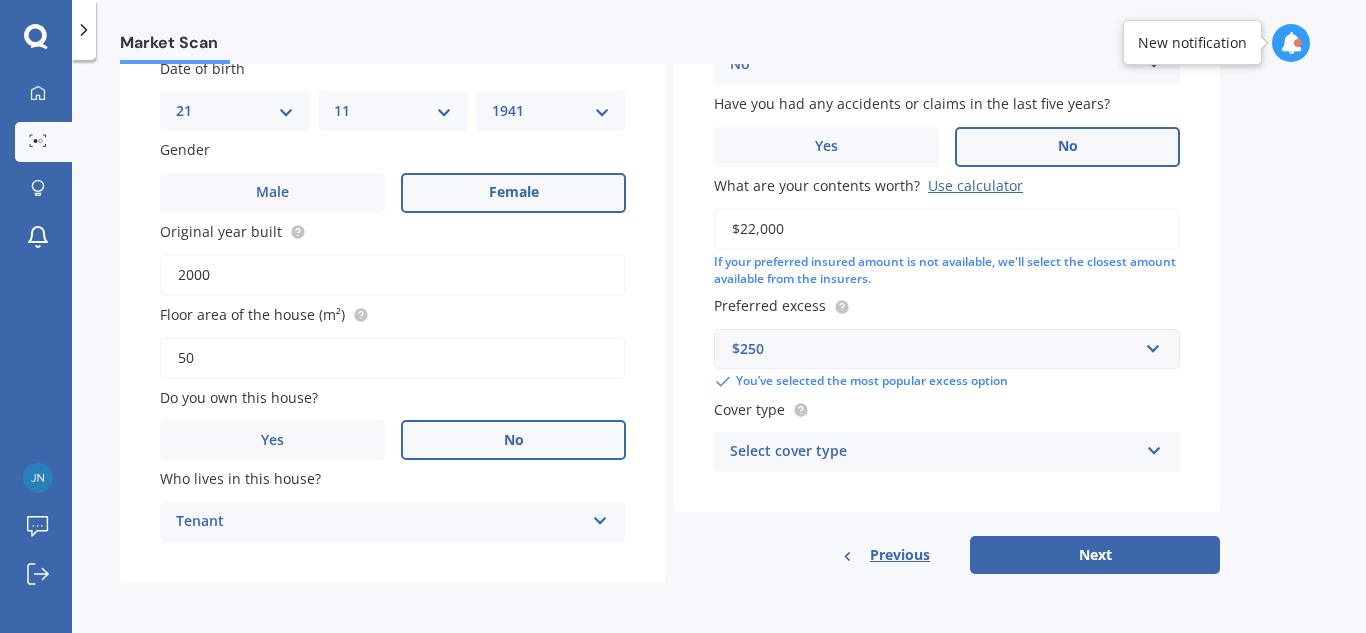 click at bounding box center [1154, 447] 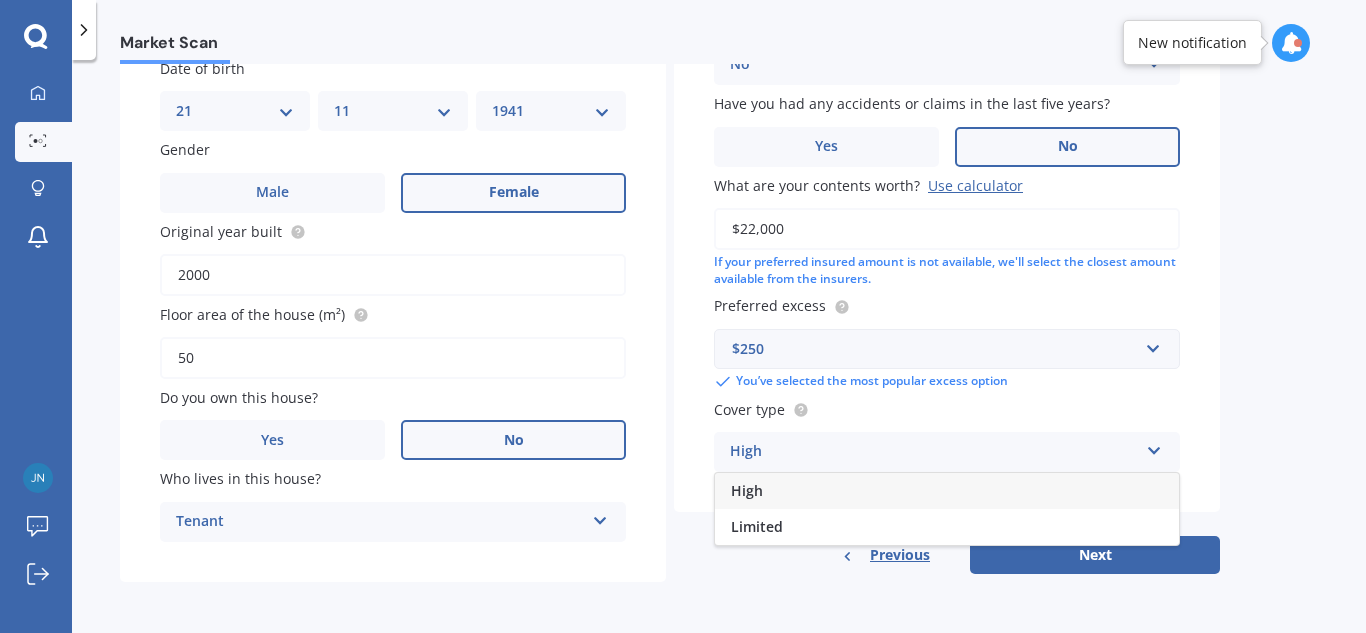 click on "High" at bounding box center (947, 491) 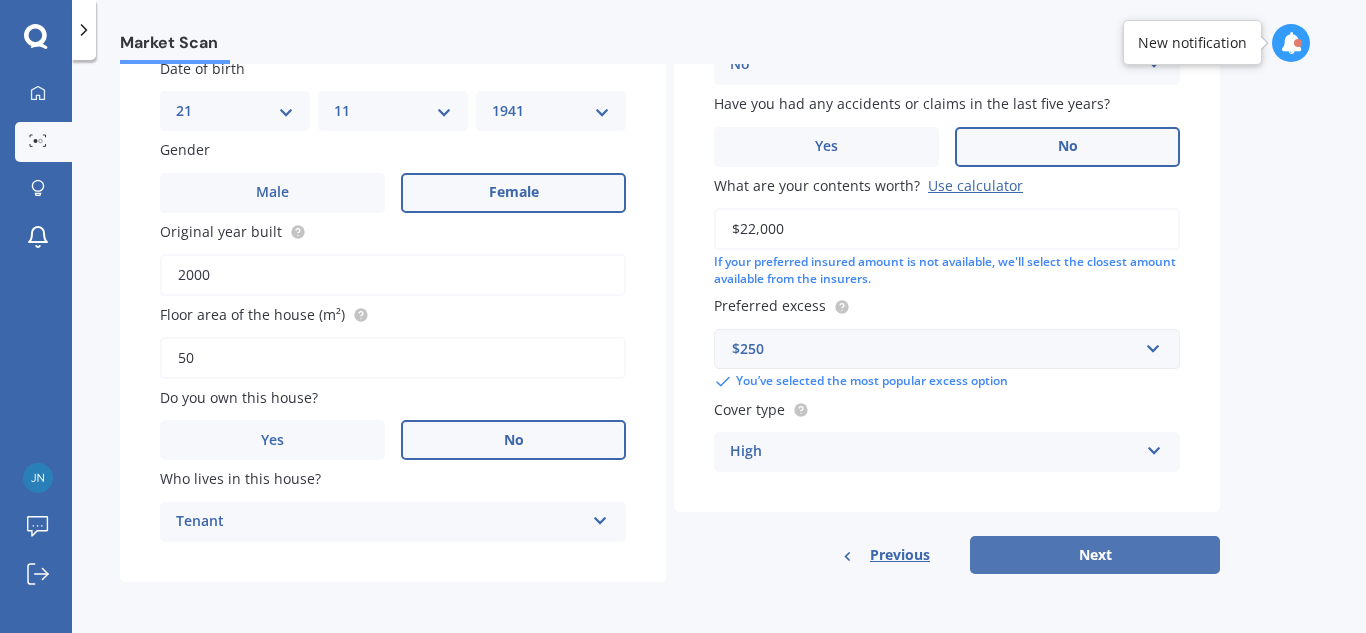 click on "Next" at bounding box center (1095, 555) 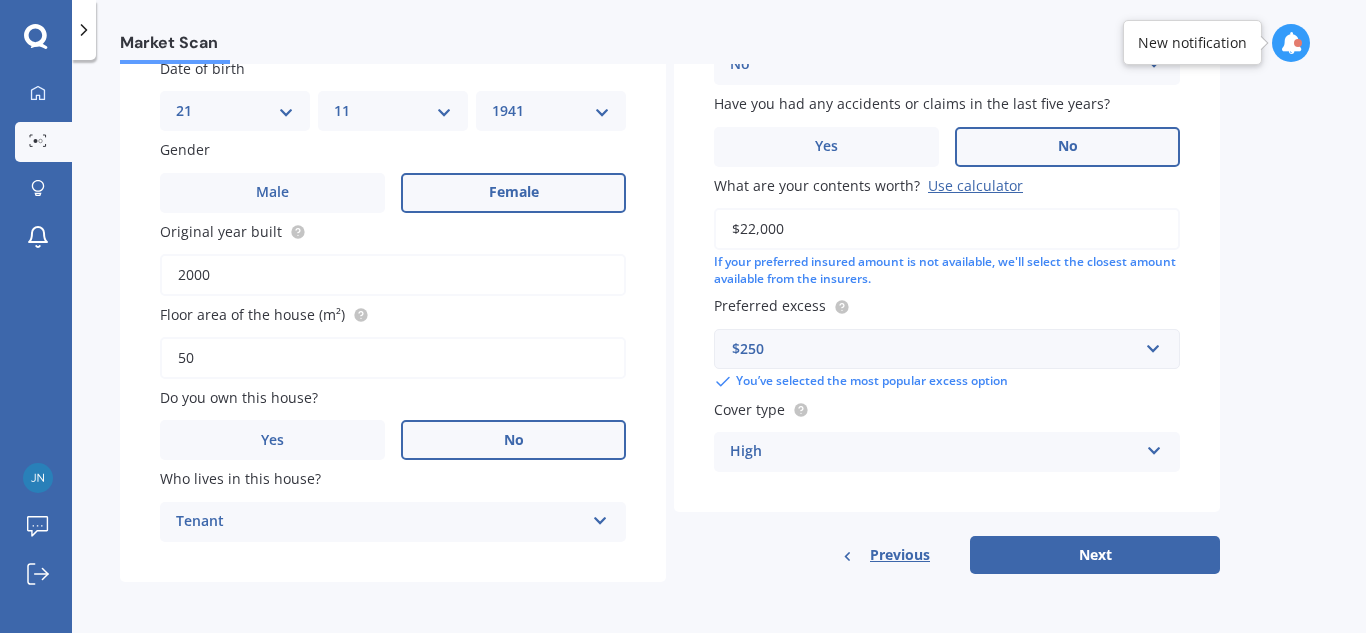 select on "21" 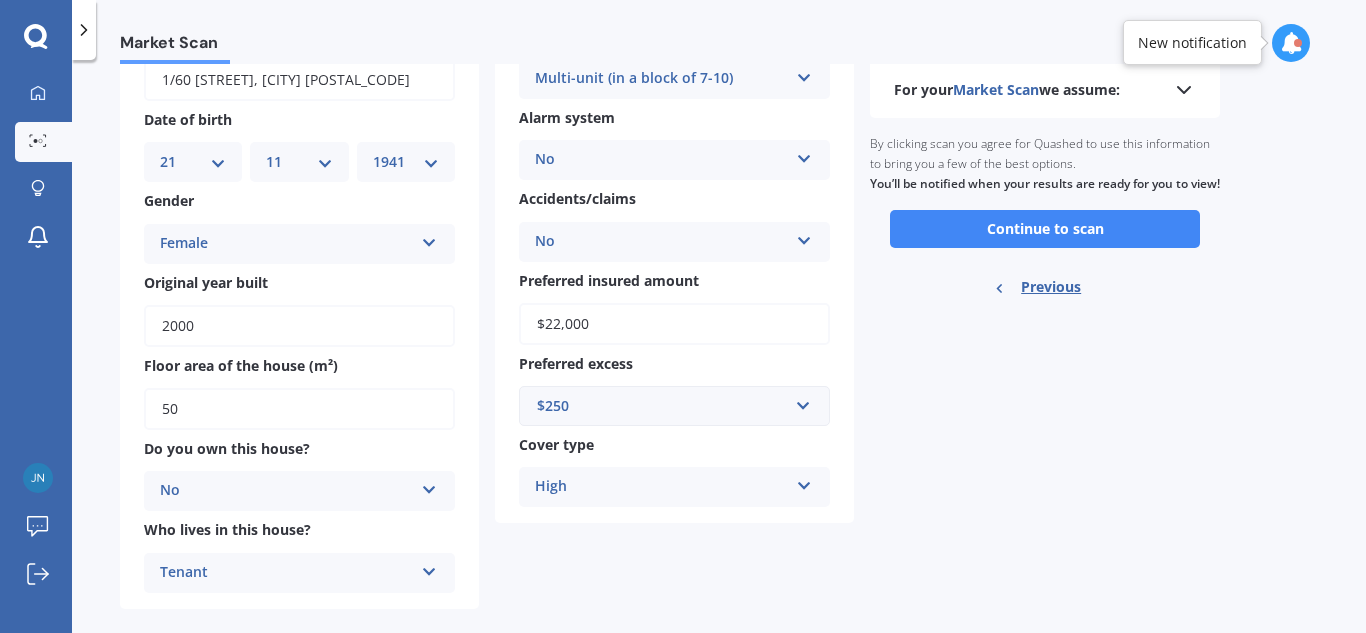 scroll, scrollTop: 178, scrollLeft: 0, axis: vertical 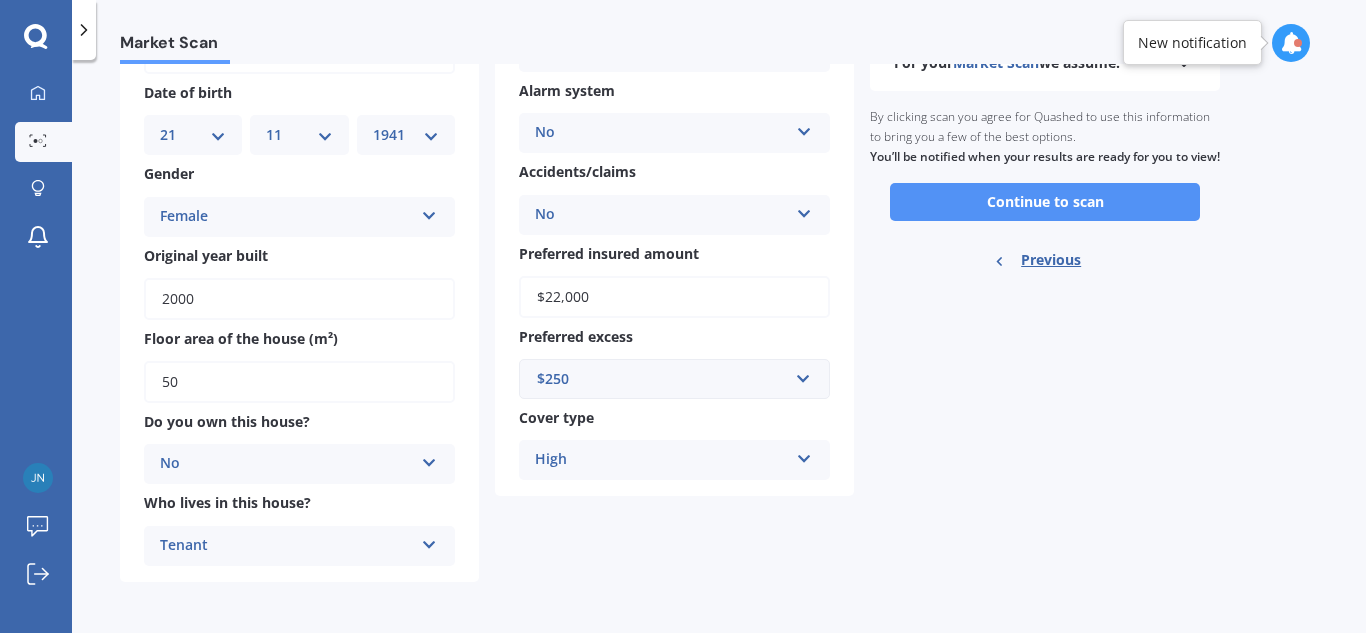 click on "Continue to scan" at bounding box center [1045, 202] 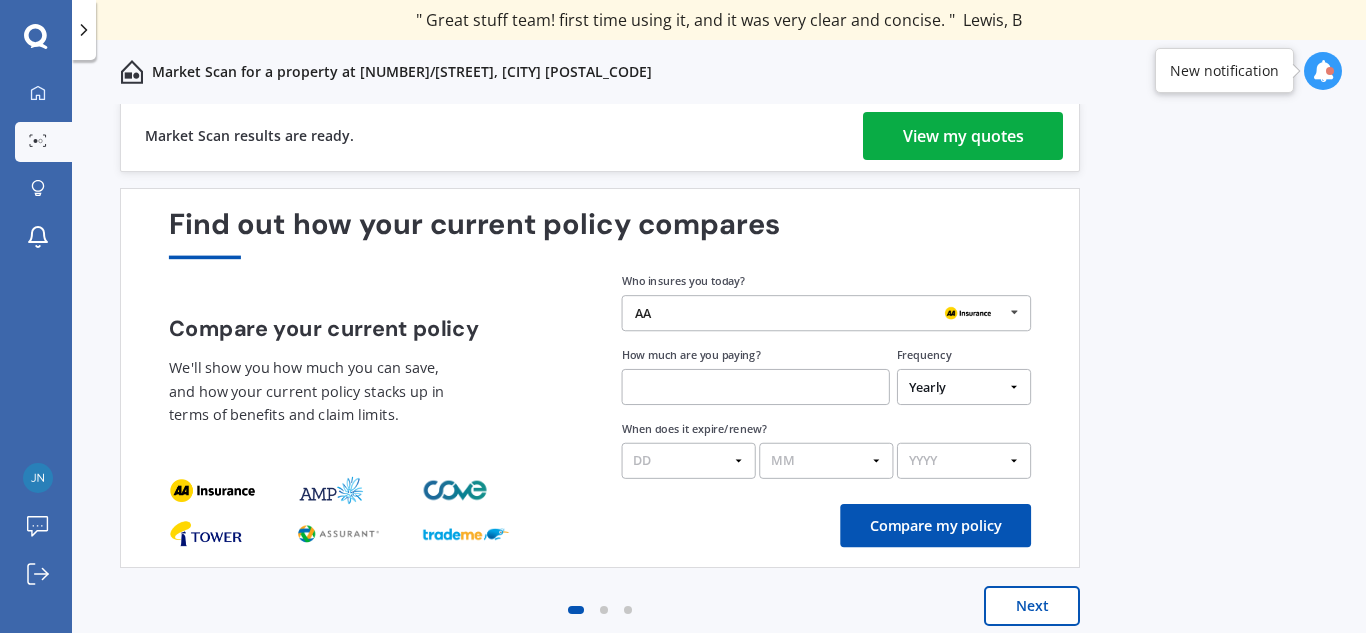 scroll, scrollTop: 0, scrollLeft: 0, axis: both 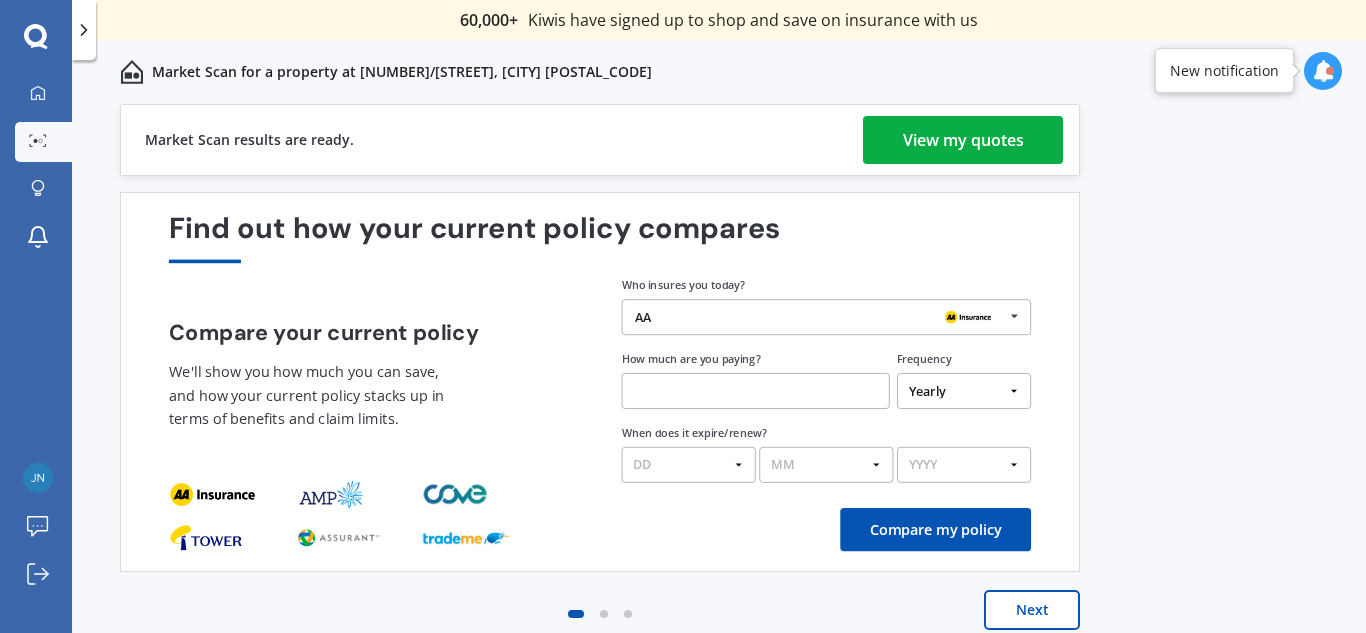 click on "View my quotes" at bounding box center [963, 140] 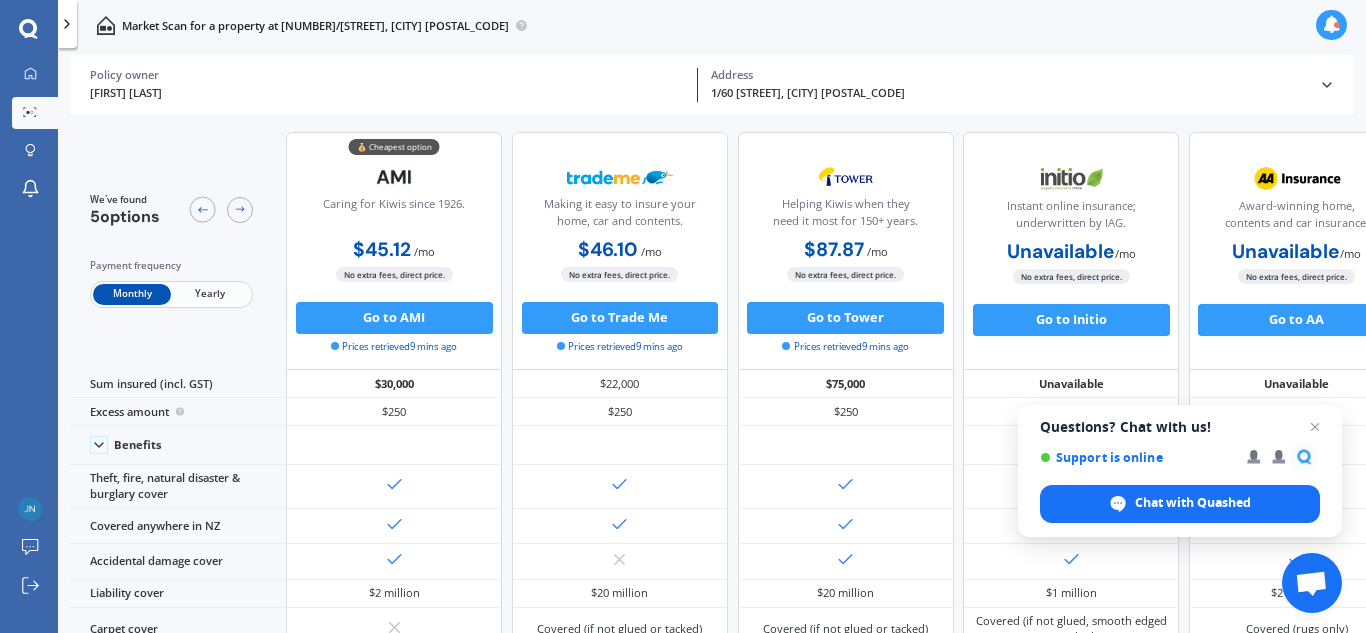 click on "Yearly" at bounding box center [210, 294] 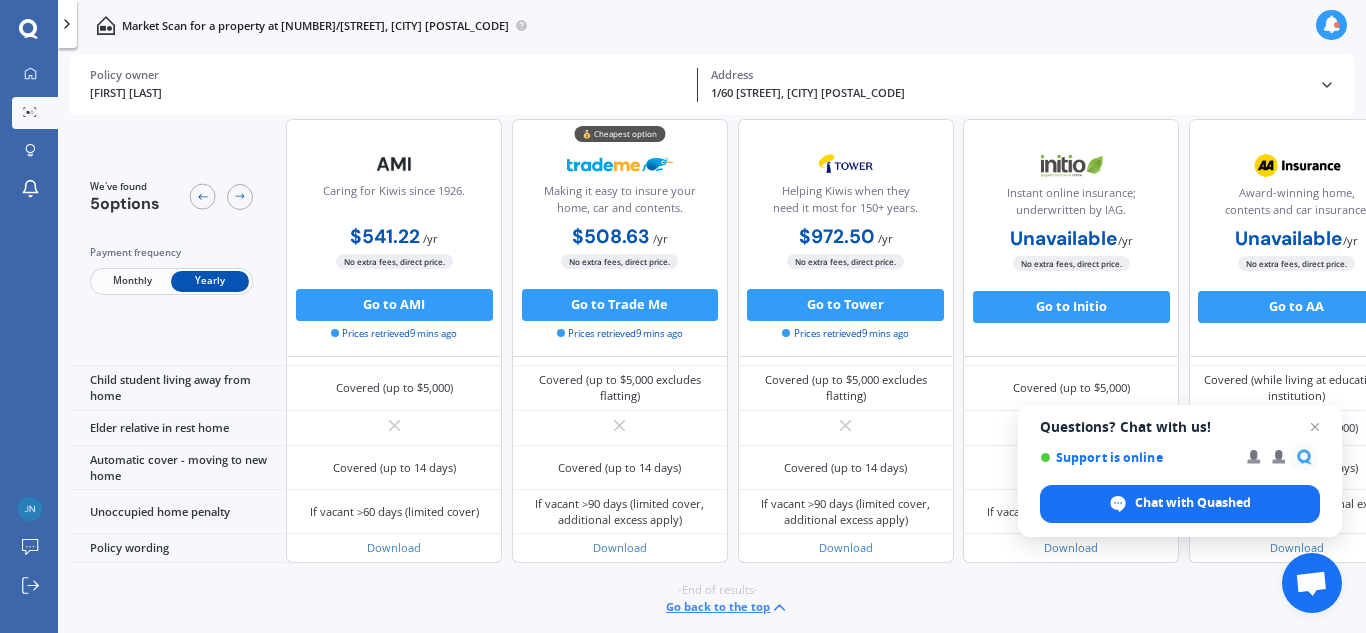scroll, scrollTop: 1625, scrollLeft: 0, axis: vertical 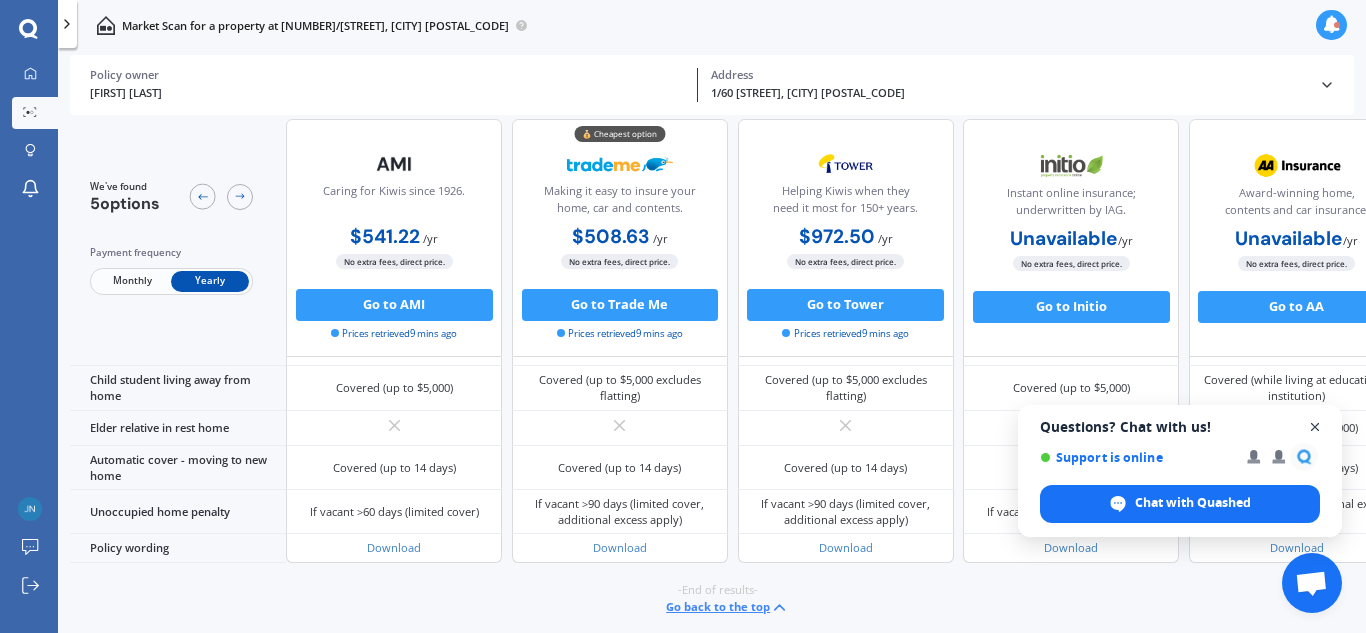 click at bounding box center (1315, 427) 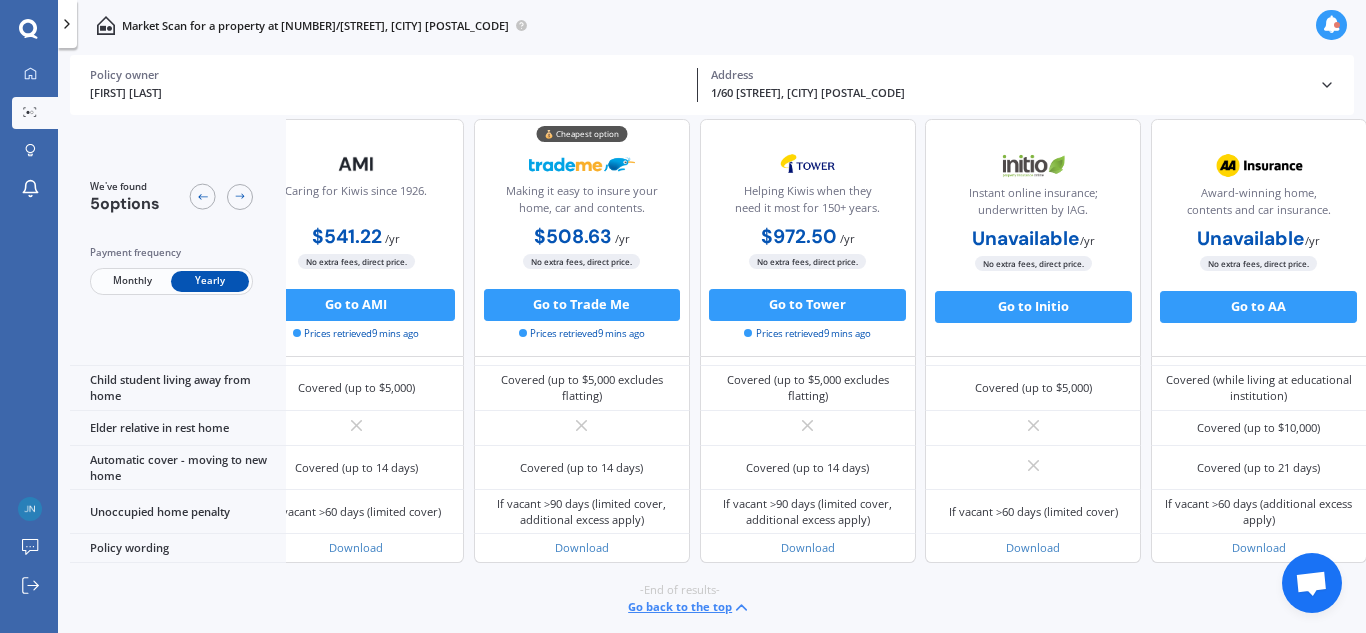 scroll, scrollTop: 1625, scrollLeft: 57, axis: both 